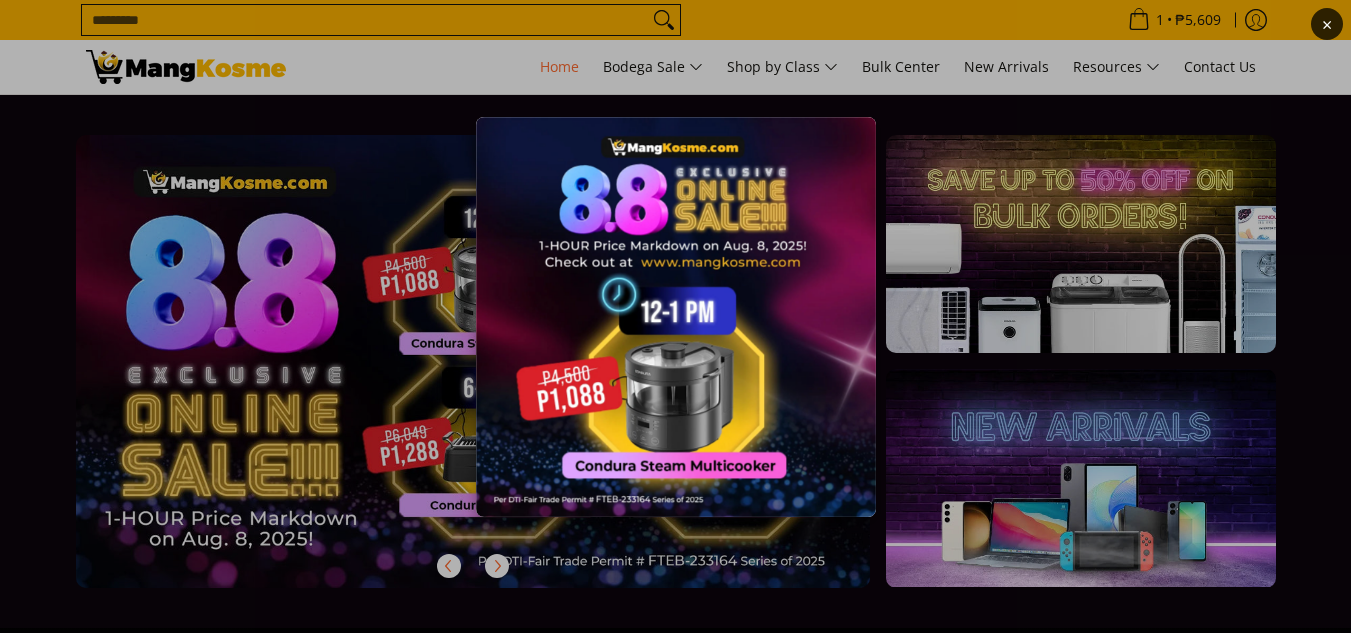 scroll, scrollTop: 0, scrollLeft: 0, axis: both 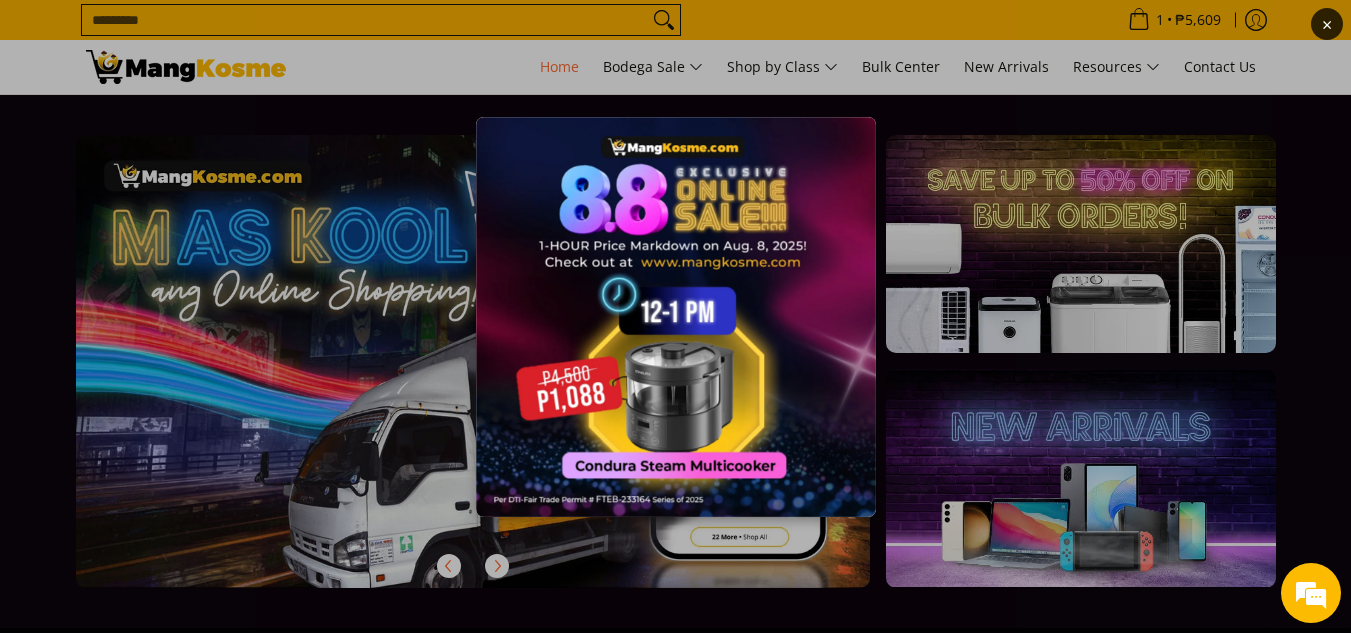 click on "×" at bounding box center [1327, 24] 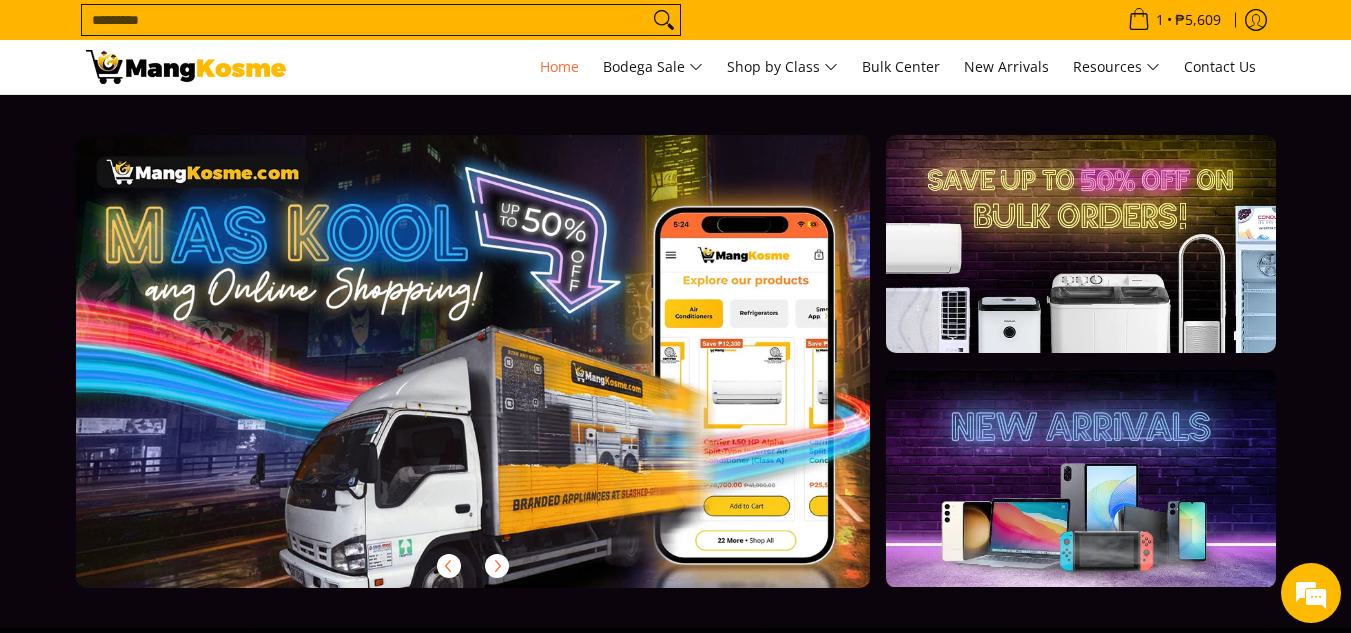 scroll, scrollTop: 0, scrollLeft: 0, axis: both 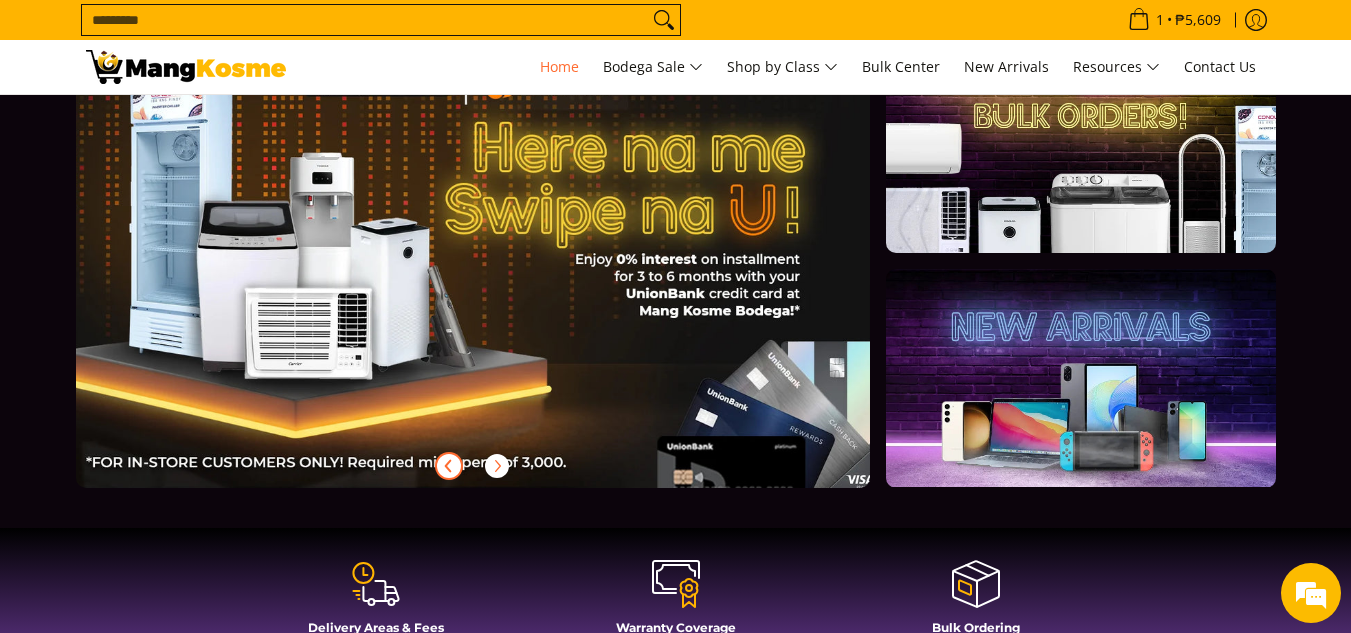 click 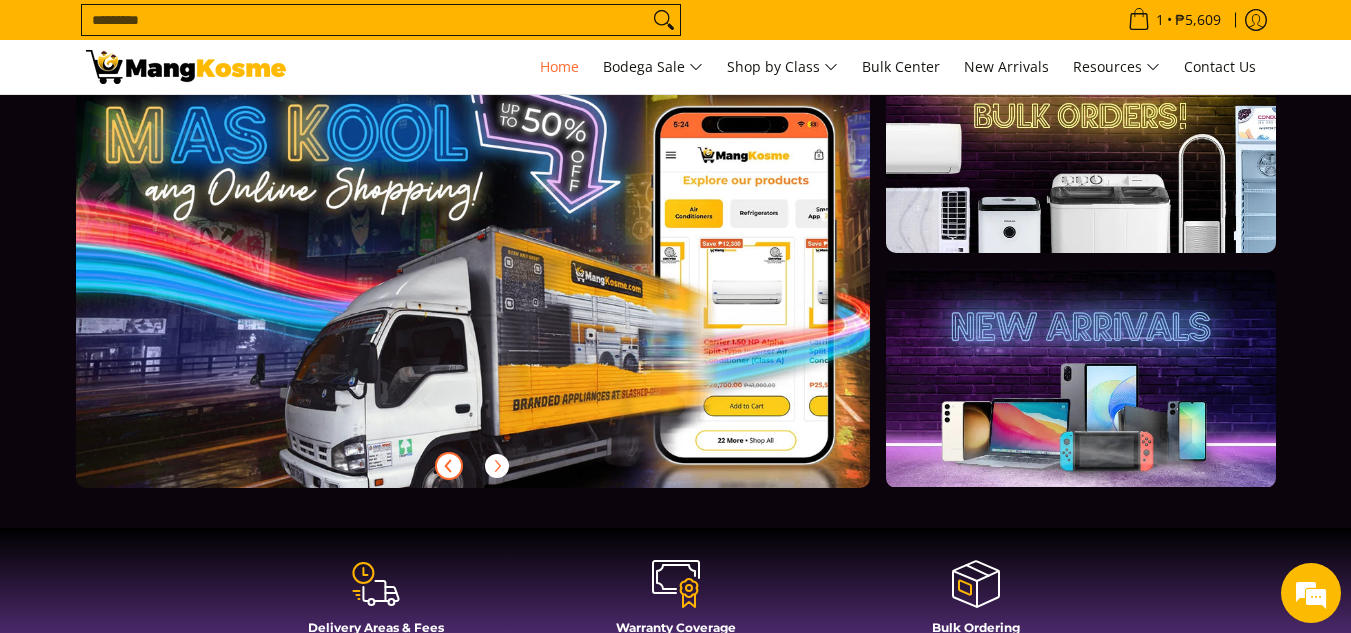 click 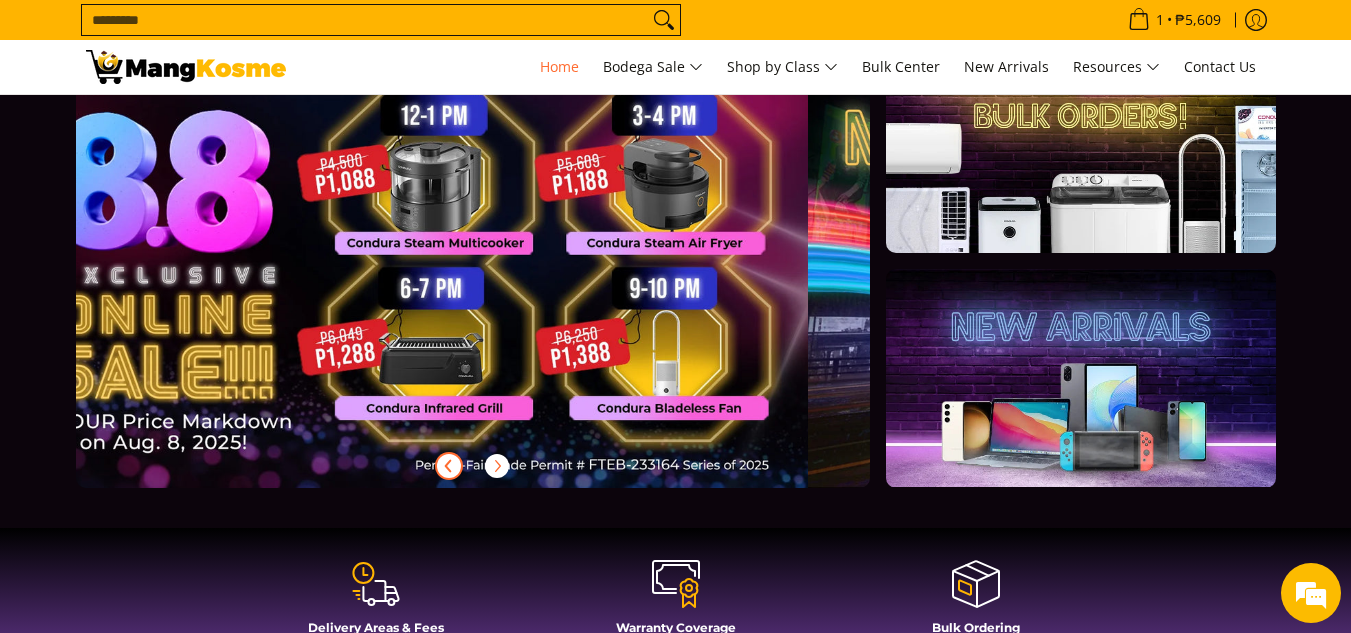 scroll, scrollTop: 0, scrollLeft: 0, axis: both 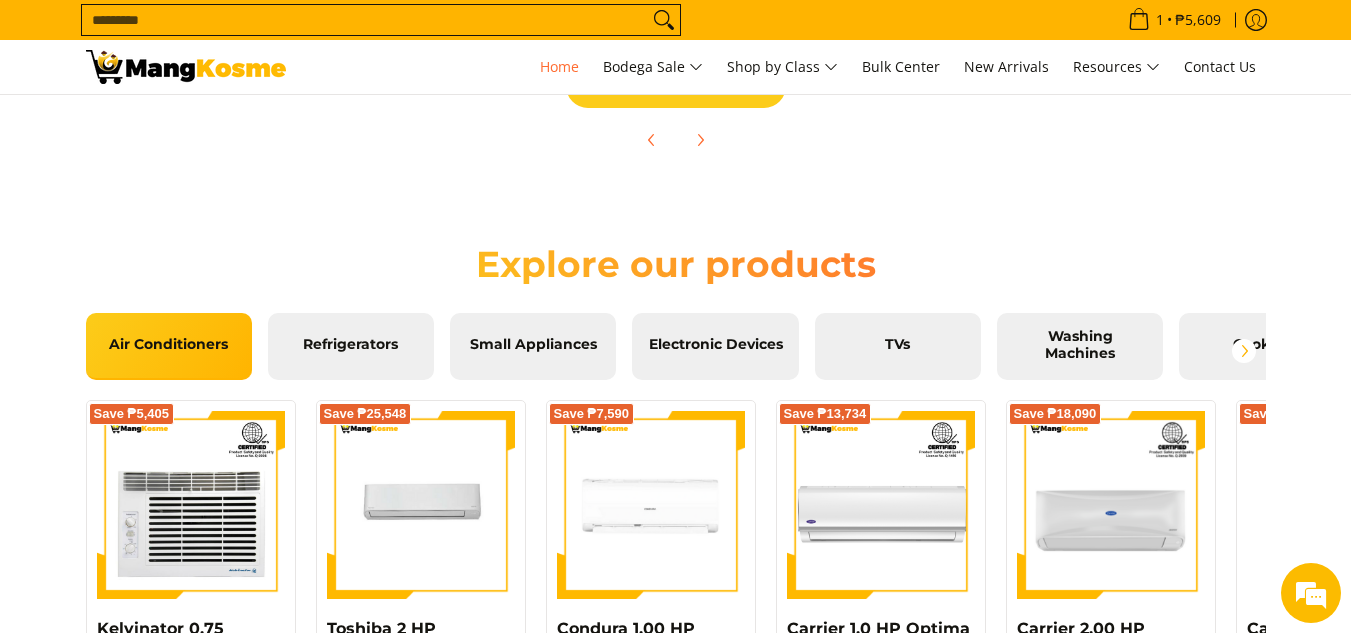 click at bounding box center [675, 434] 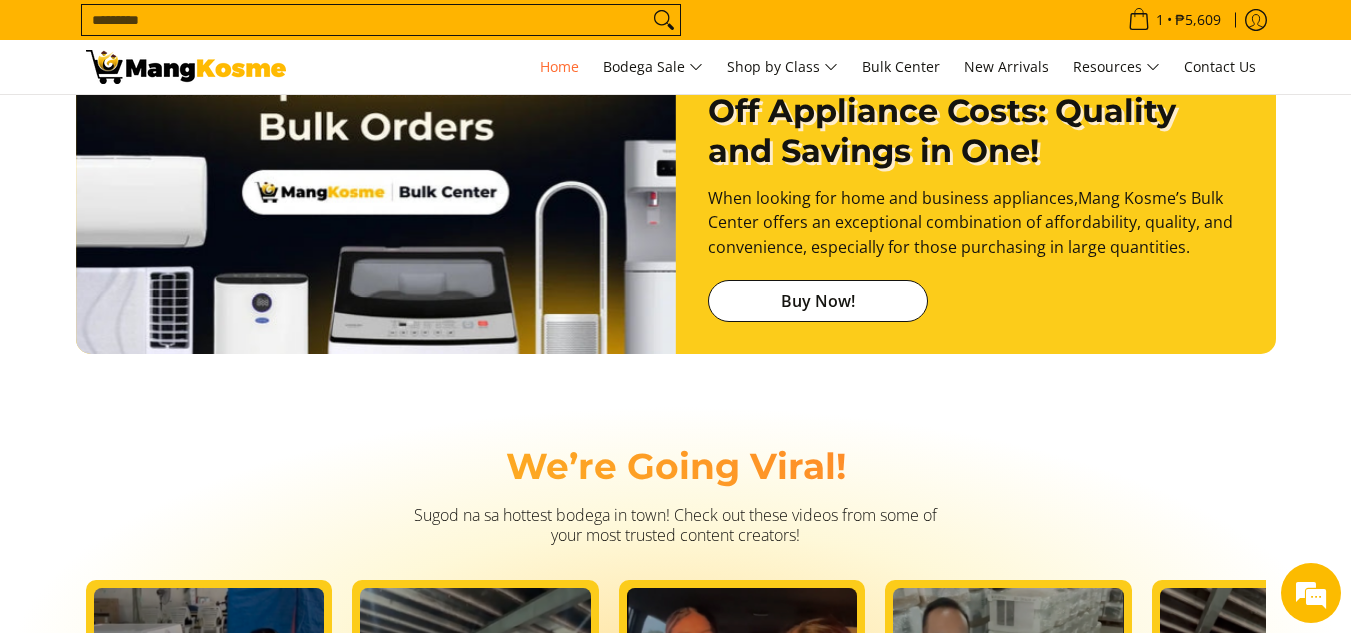 scroll, scrollTop: 3700, scrollLeft: 0, axis: vertical 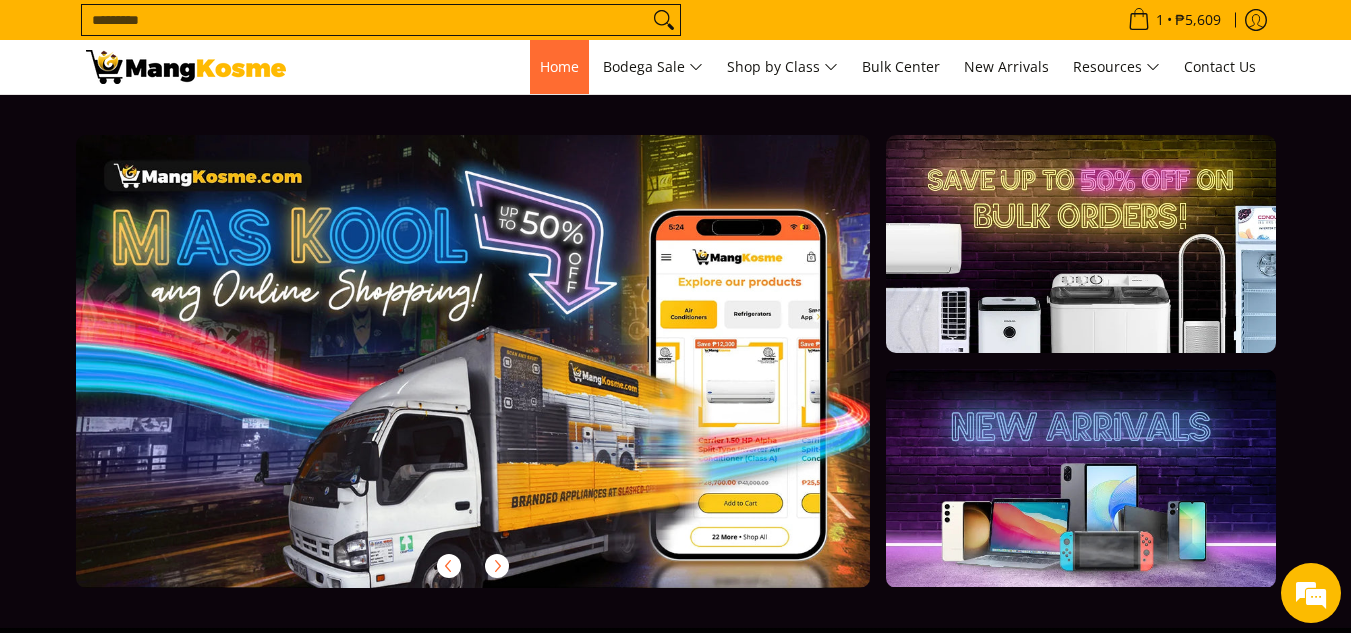 click on "Home" at bounding box center (559, 66) 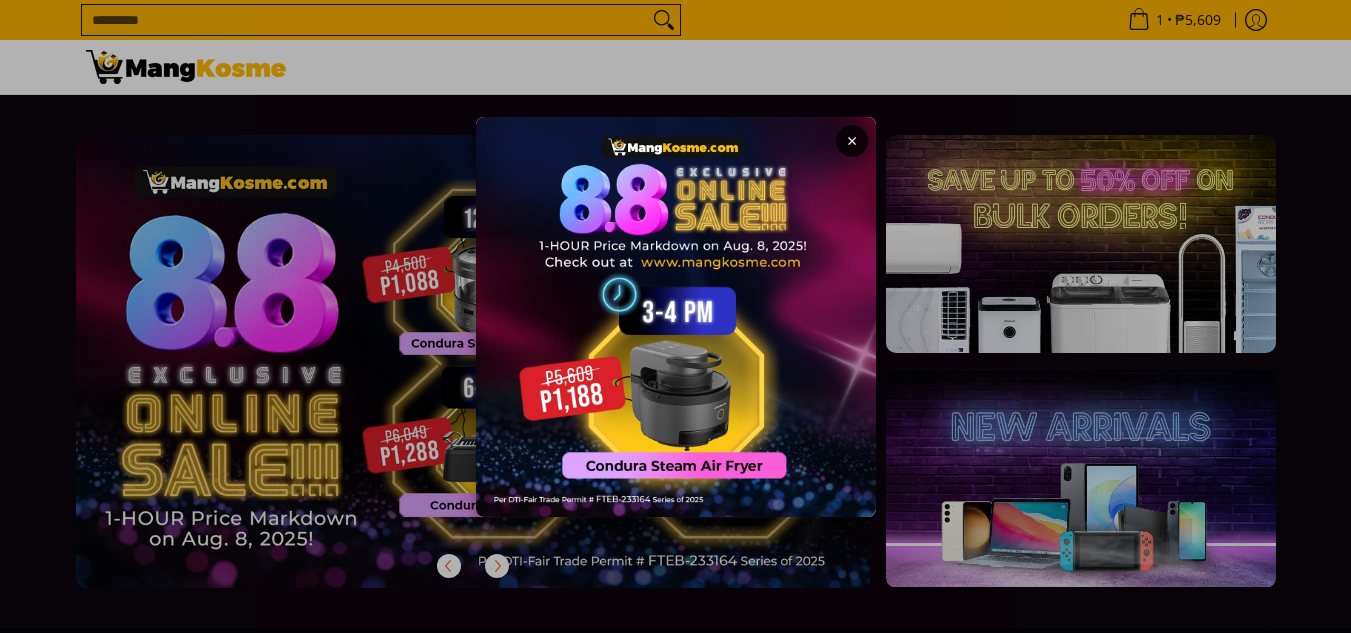 scroll, scrollTop: 0, scrollLeft: 0, axis: both 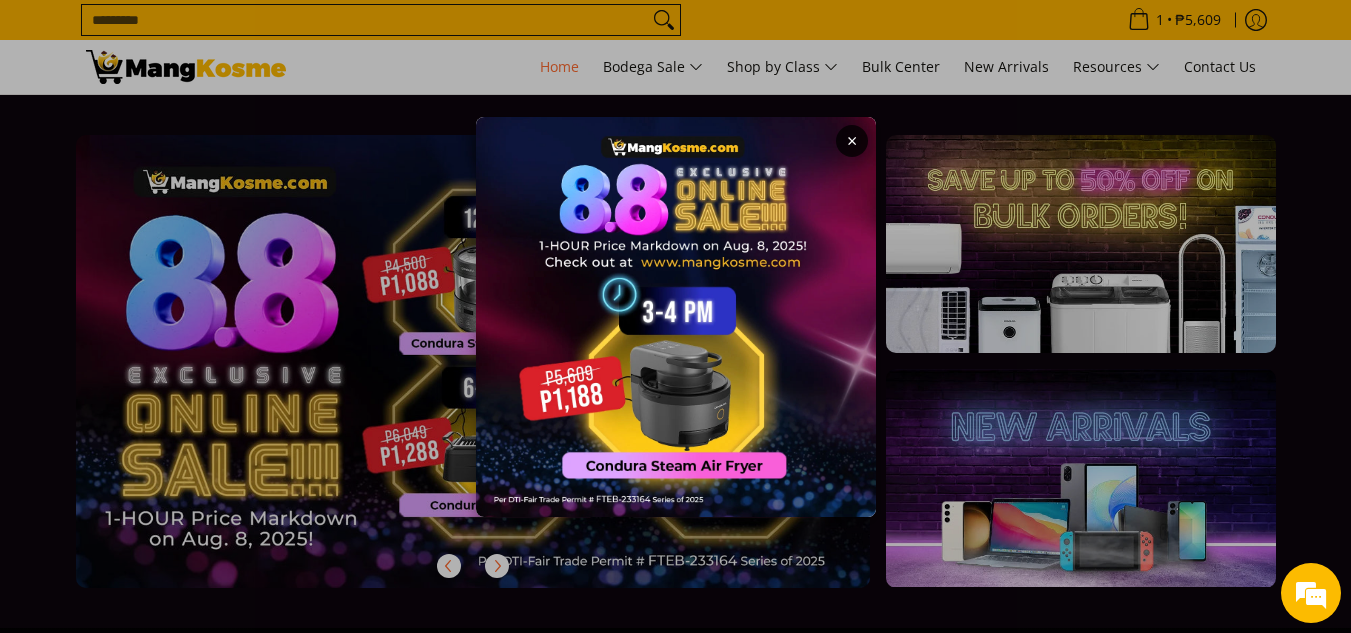 click at bounding box center [676, 317] 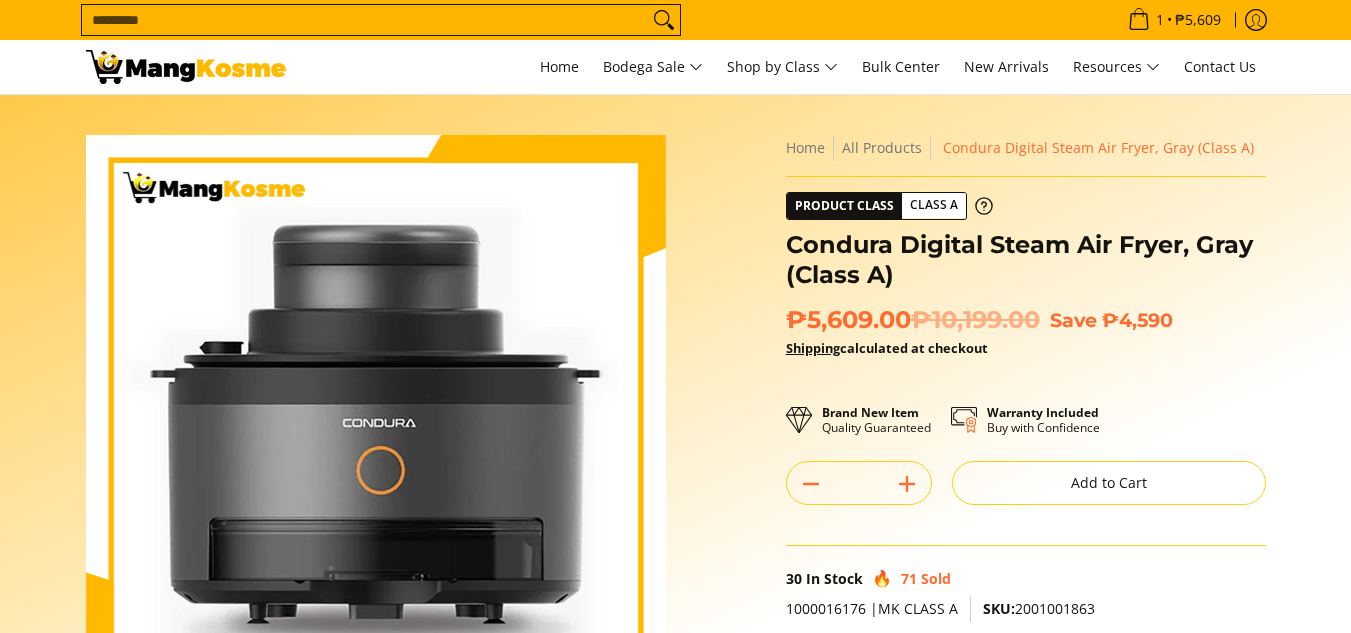 scroll, scrollTop: 0, scrollLeft: 0, axis: both 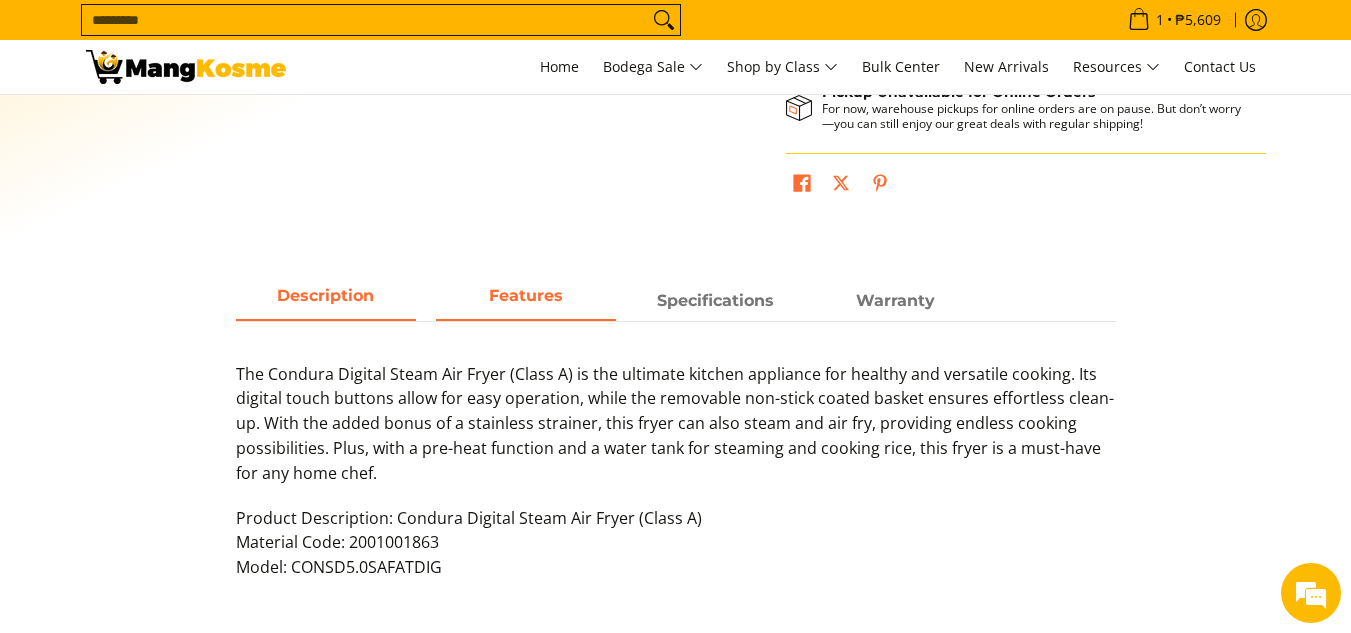 click on "Features" at bounding box center [526, 295] 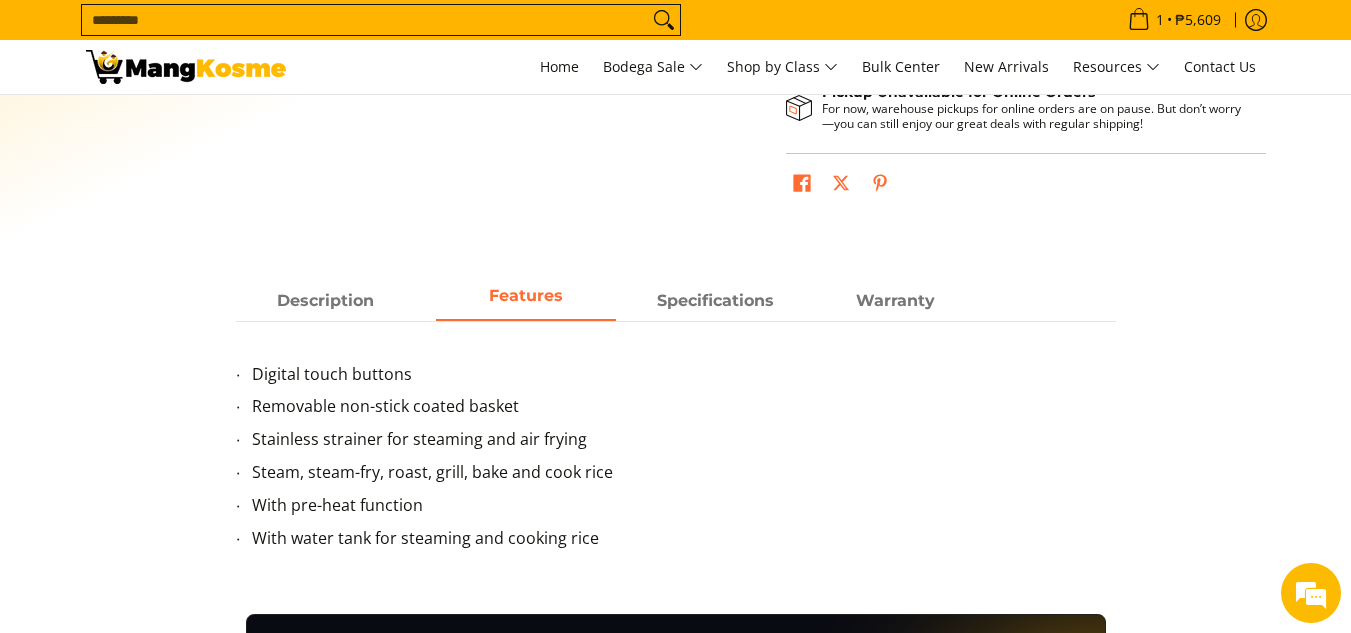 click at bounding box center [186, 67] 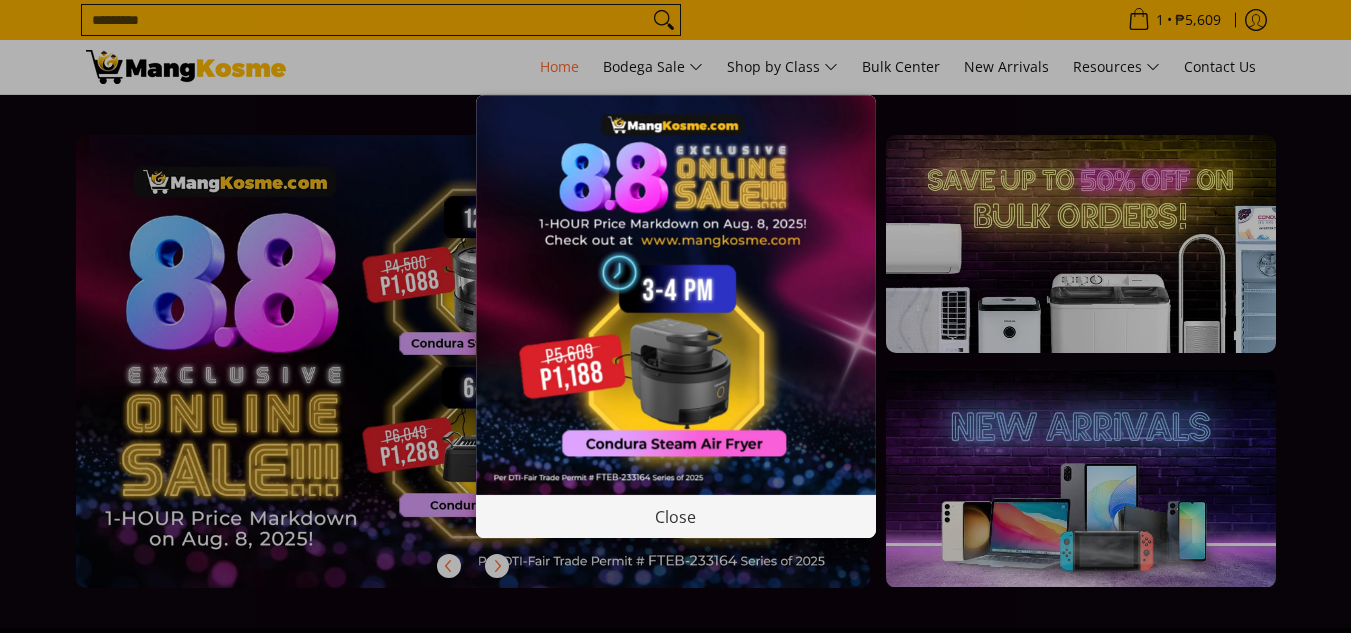 click at bounding box center [676, 295] 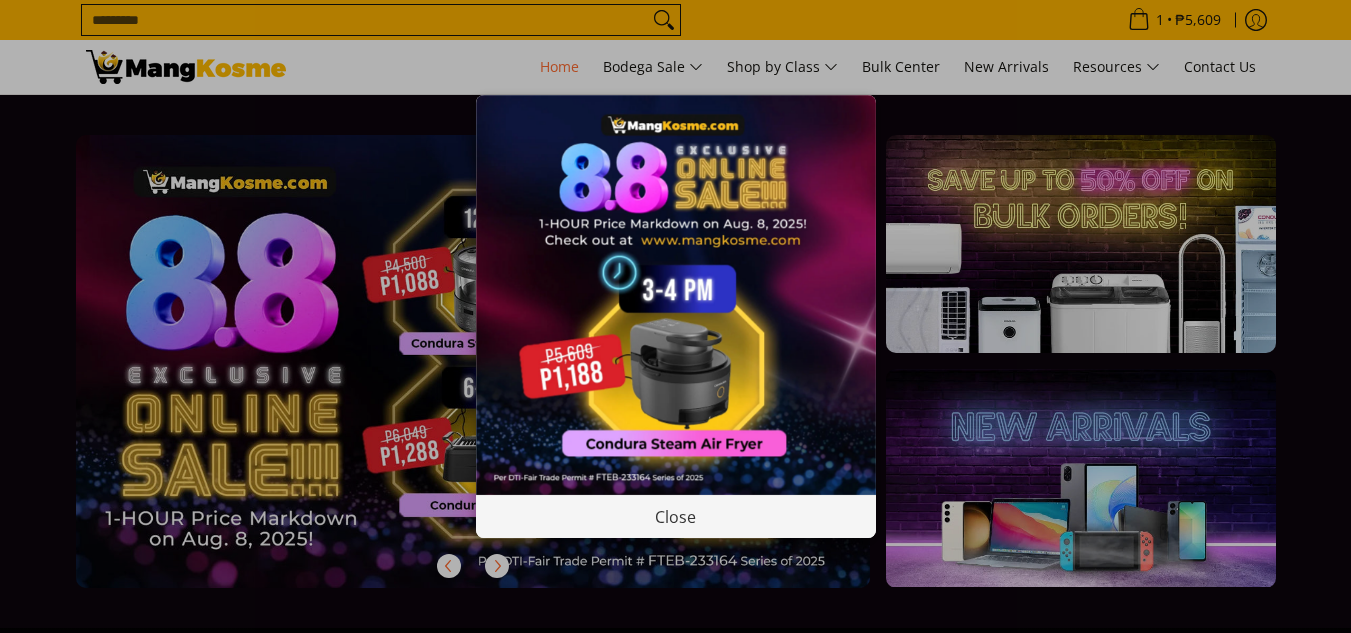 scroll, scrollTop: 0, scrollLeft: 0, axis: both 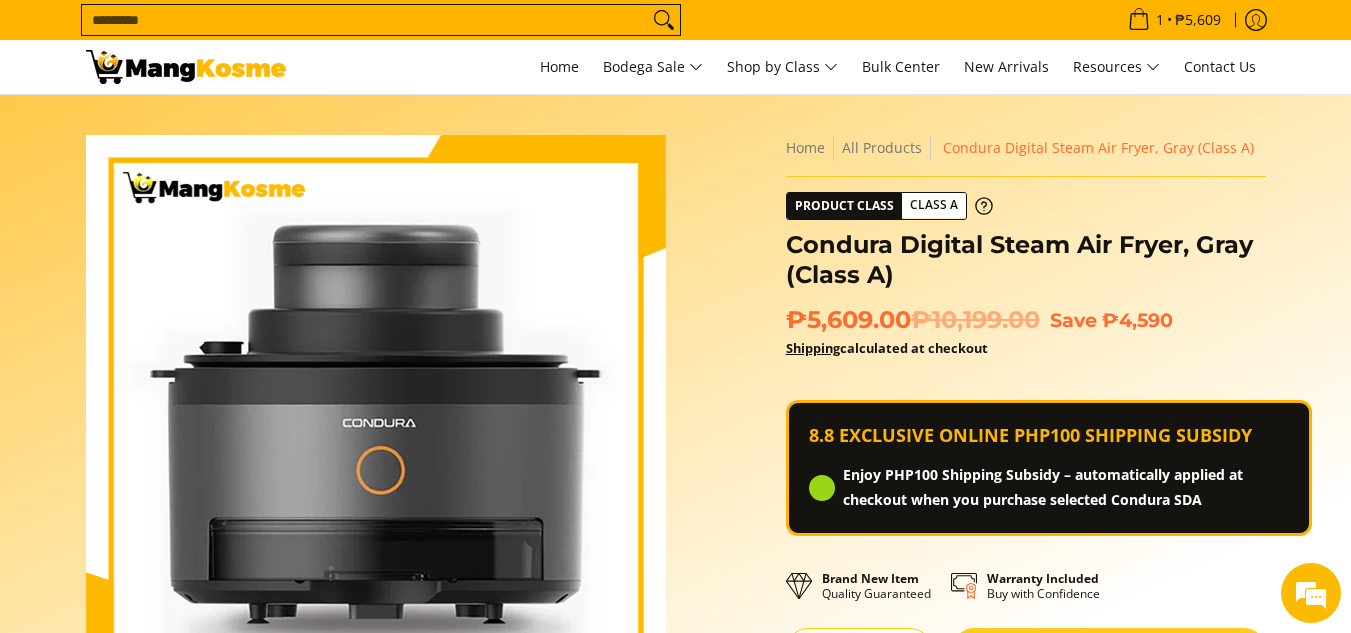 click at bounding box center [186, 67] 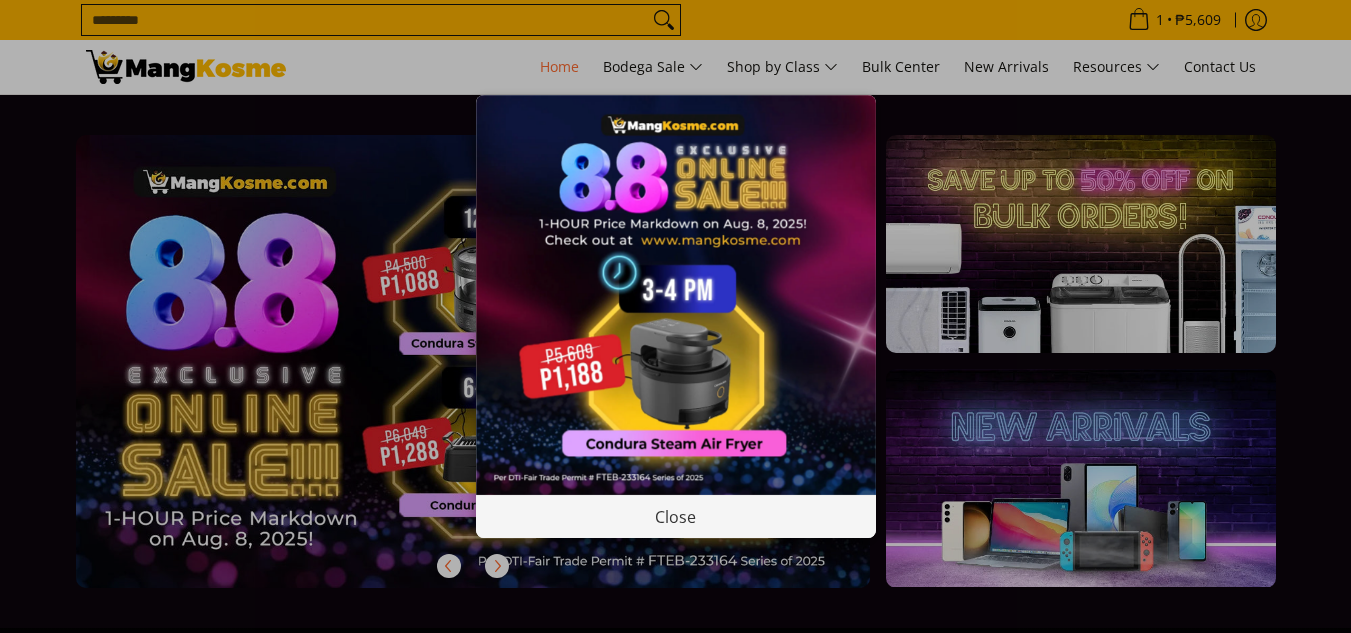 scroll, scrollTop: 0, scrollLeft: 0, axis: both 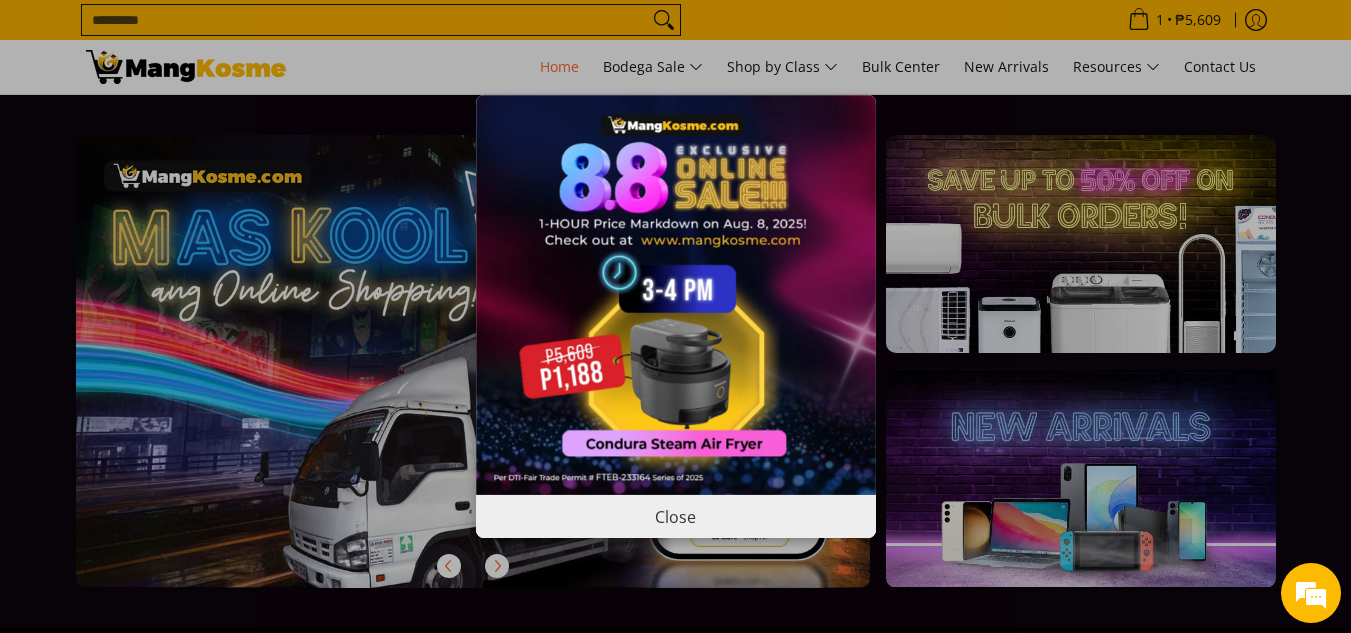 click on "Close" at bounding box center (676, 516) 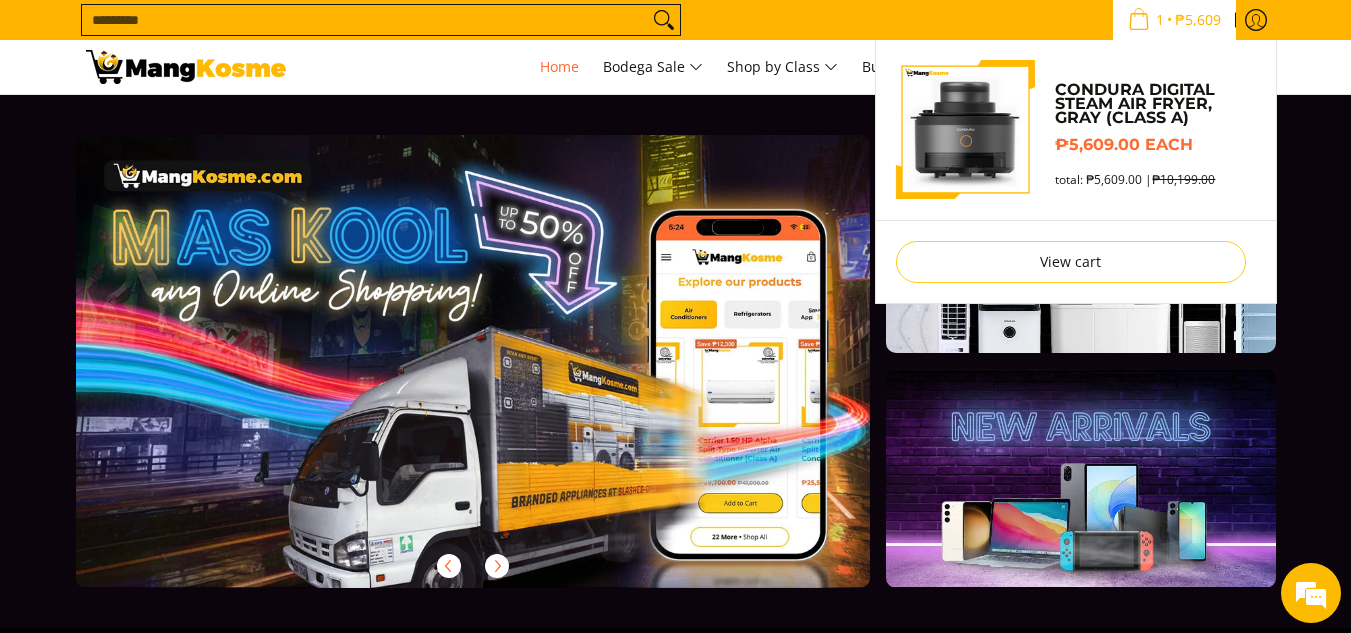 click on "₱5,609" at bounding box center (1198, 20) 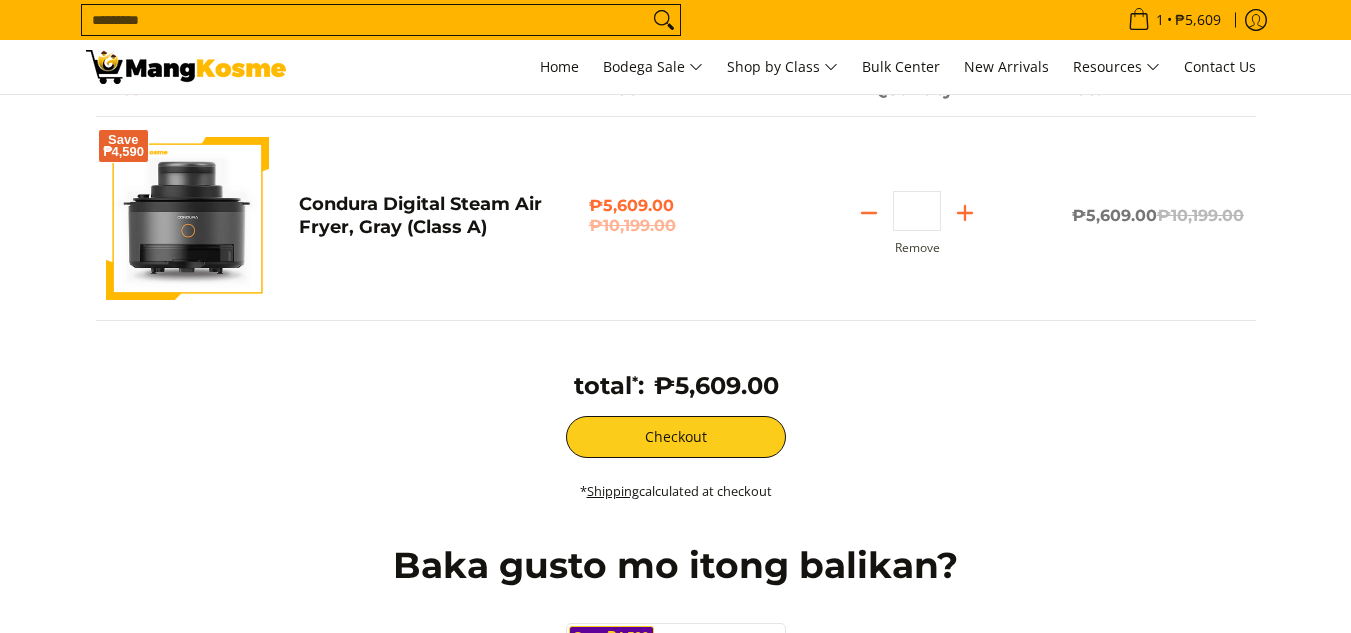 scroll, scrollTop: 0, scrollLeft: 0, axis: both 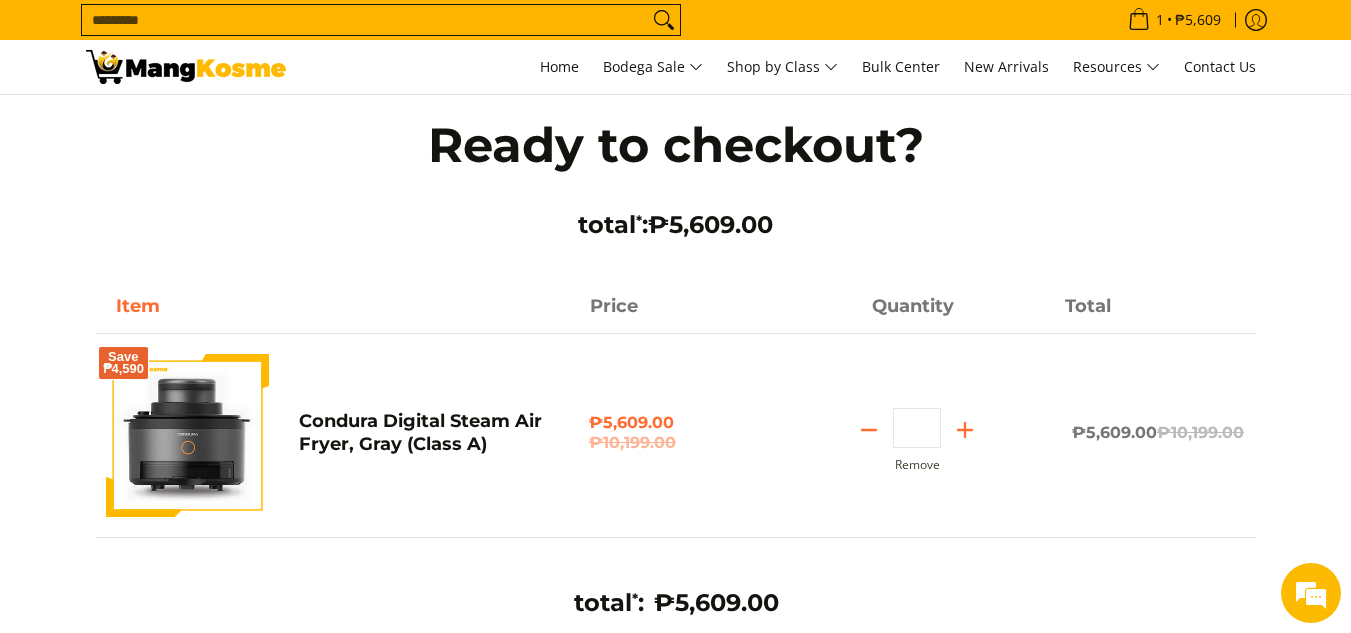 click on "Search...
1  •
₱5,609
Condura Digital Steam Air Fryer, Gray (Class A)
₱5,609.00 each
total: ₱5,609.00 |  ₱10,199.00
View cart" at bounding box center [676, 20] 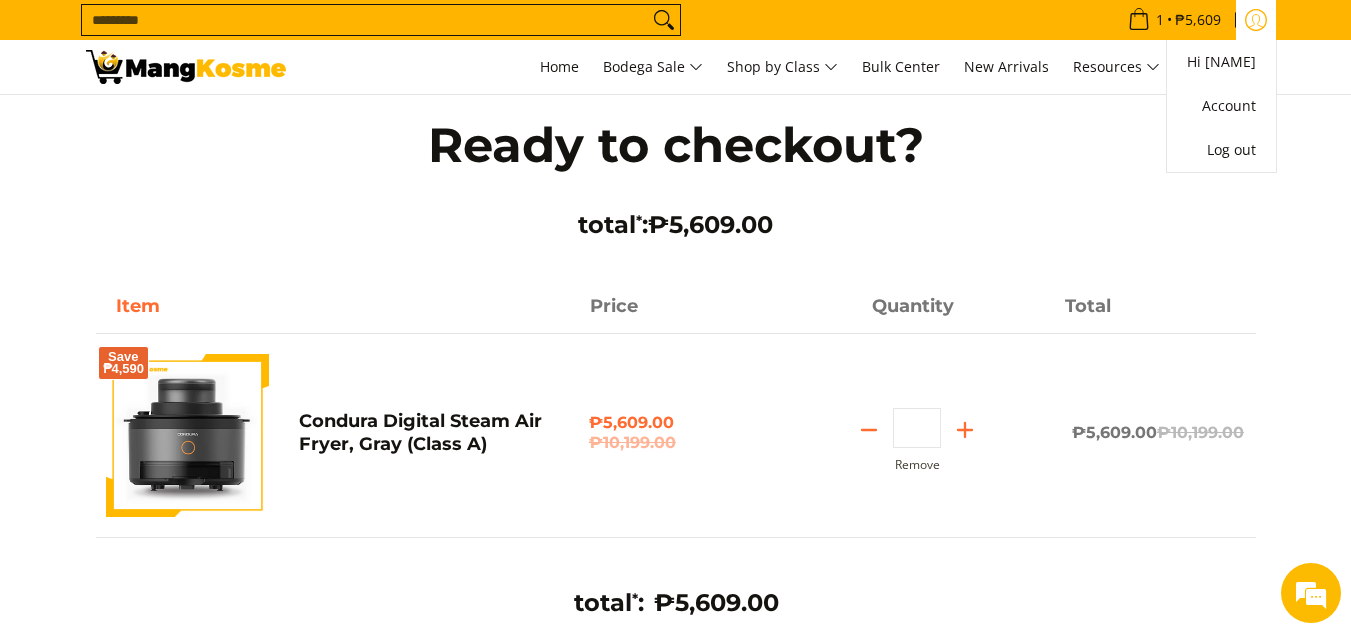click 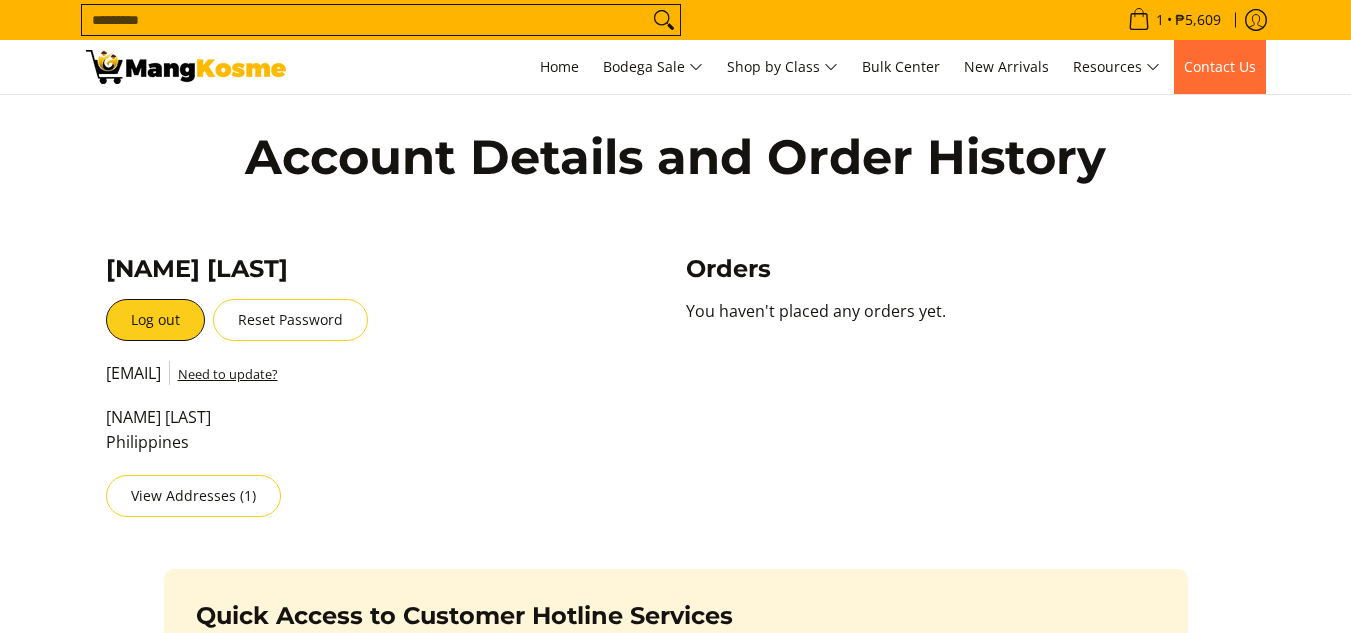 scroll, scrollTop: 0, scrollLeft: 0, axis: both 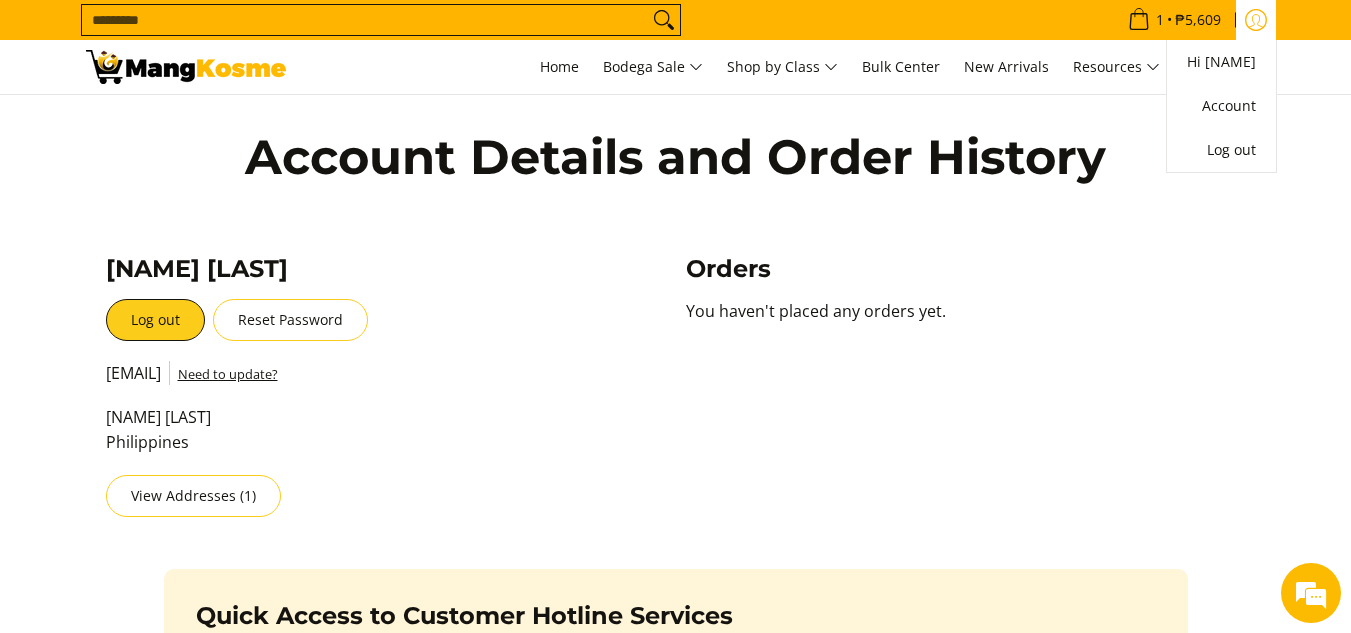 click 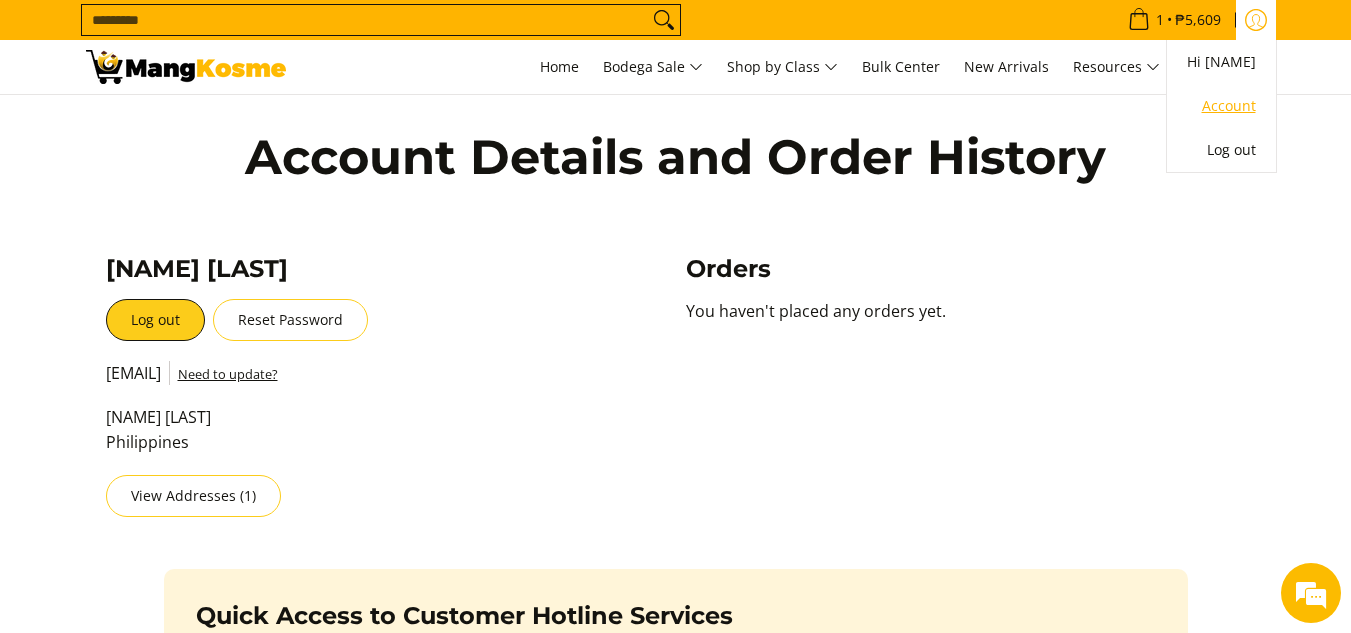 click on "Account" at bounding box center [1221, 106] 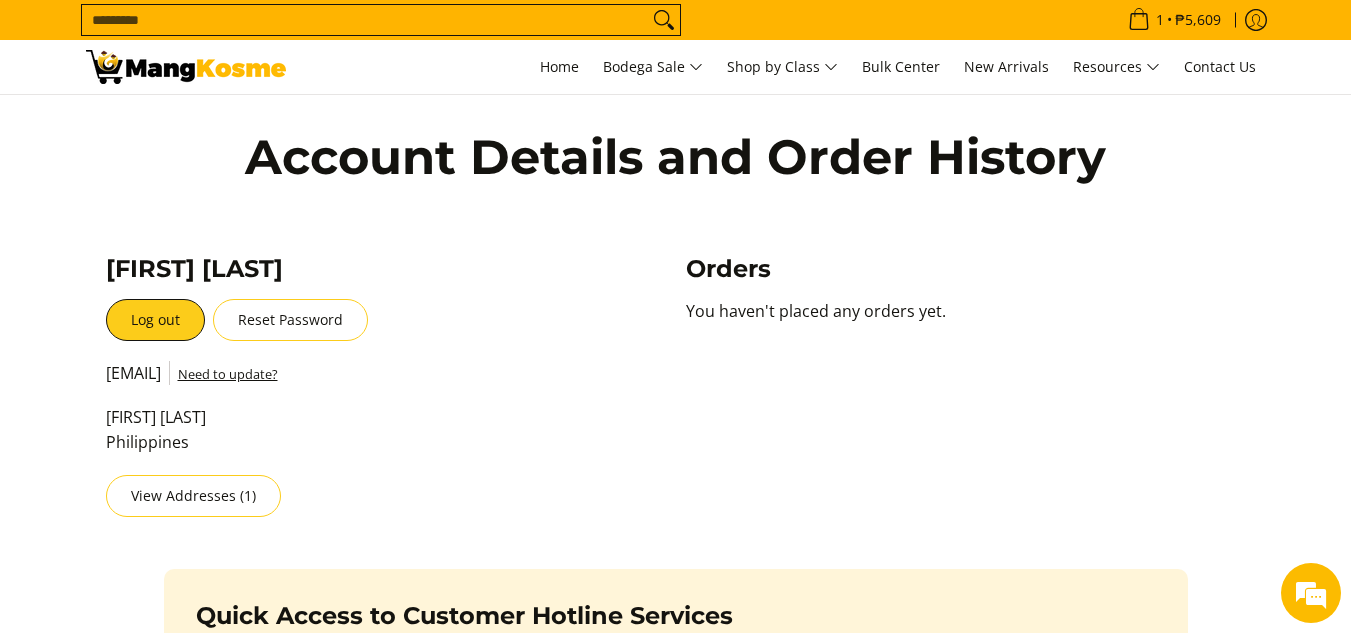 scroll, scrollTop: 400, scrollLeft: 0, axis: vertical 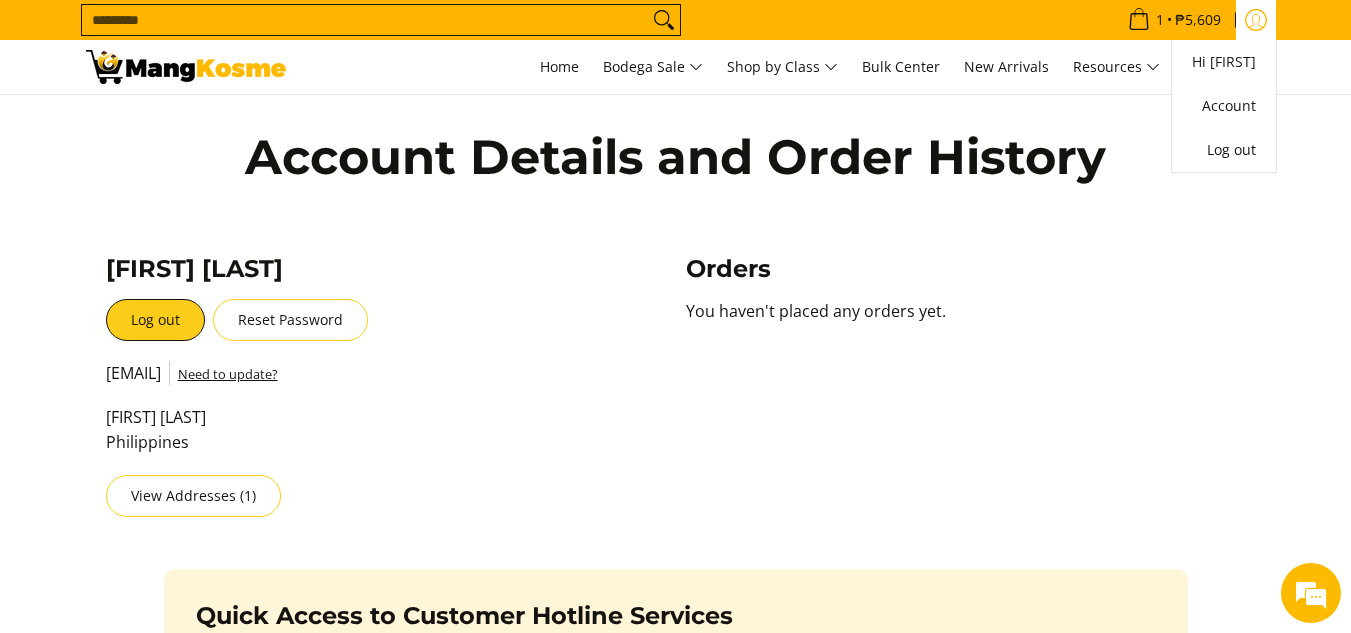 click at bounding box center [1256, 20] 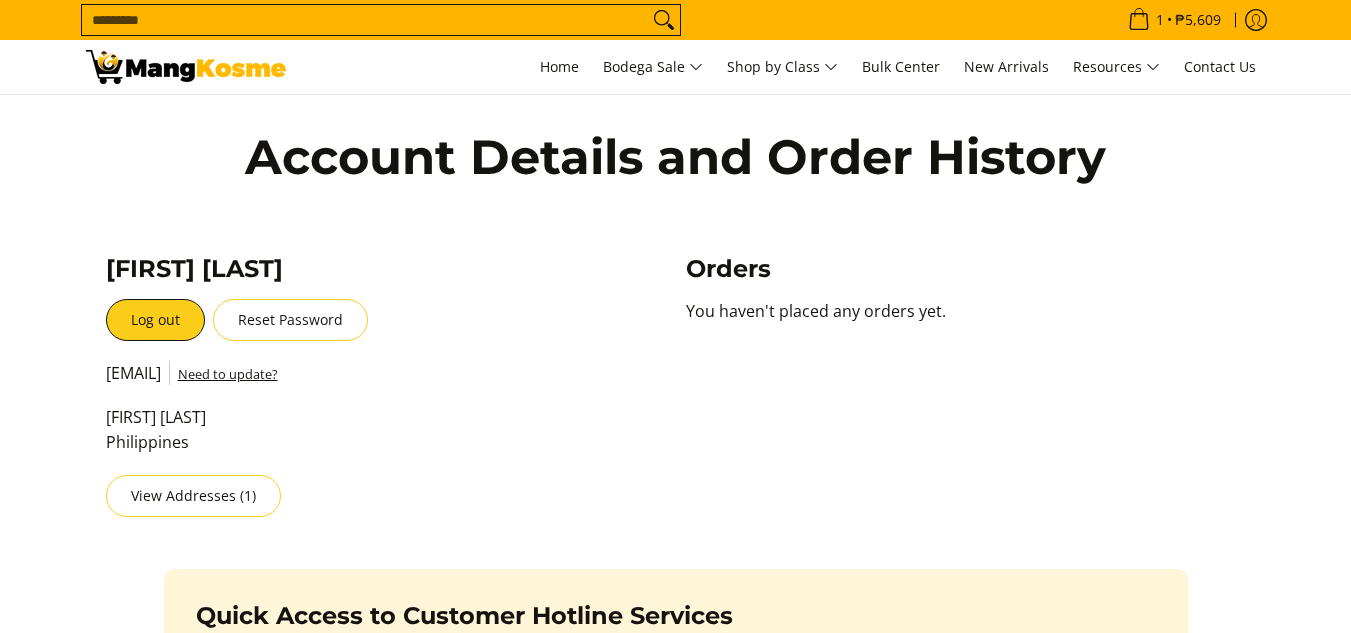 scroll, scrollTop: 0, scrollLeft: 0, axis: both 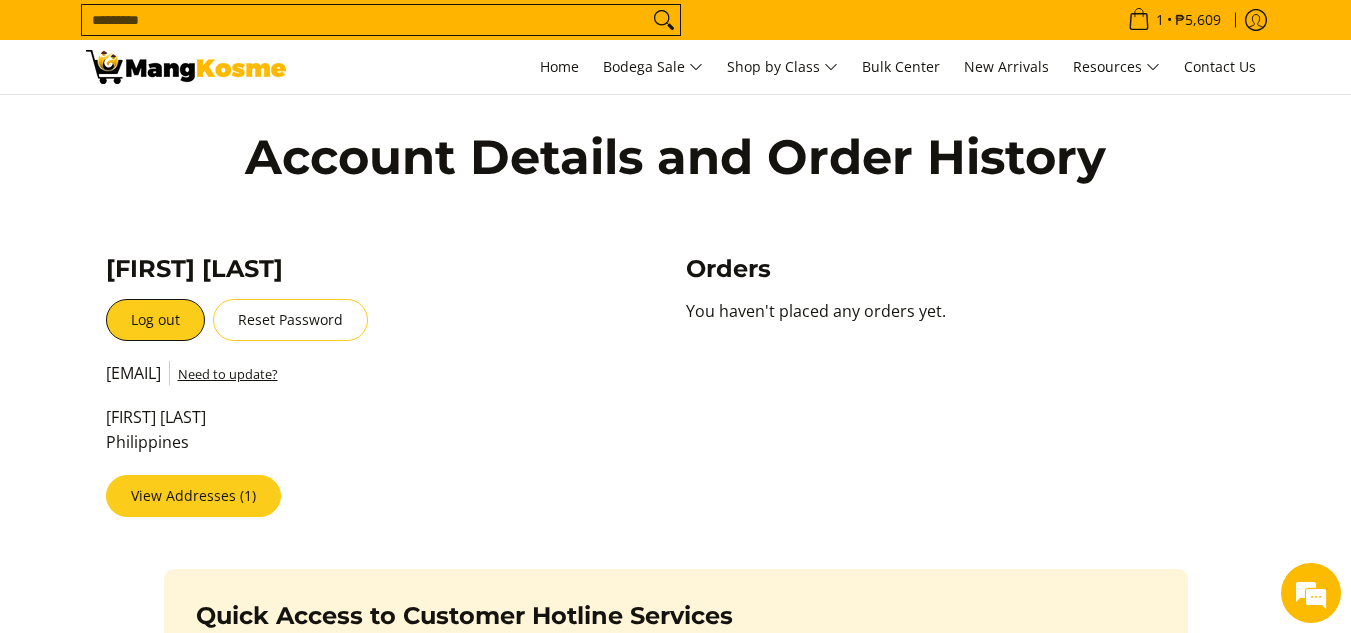 click on "View Addresses (1)" at bounding box center (193, 496) 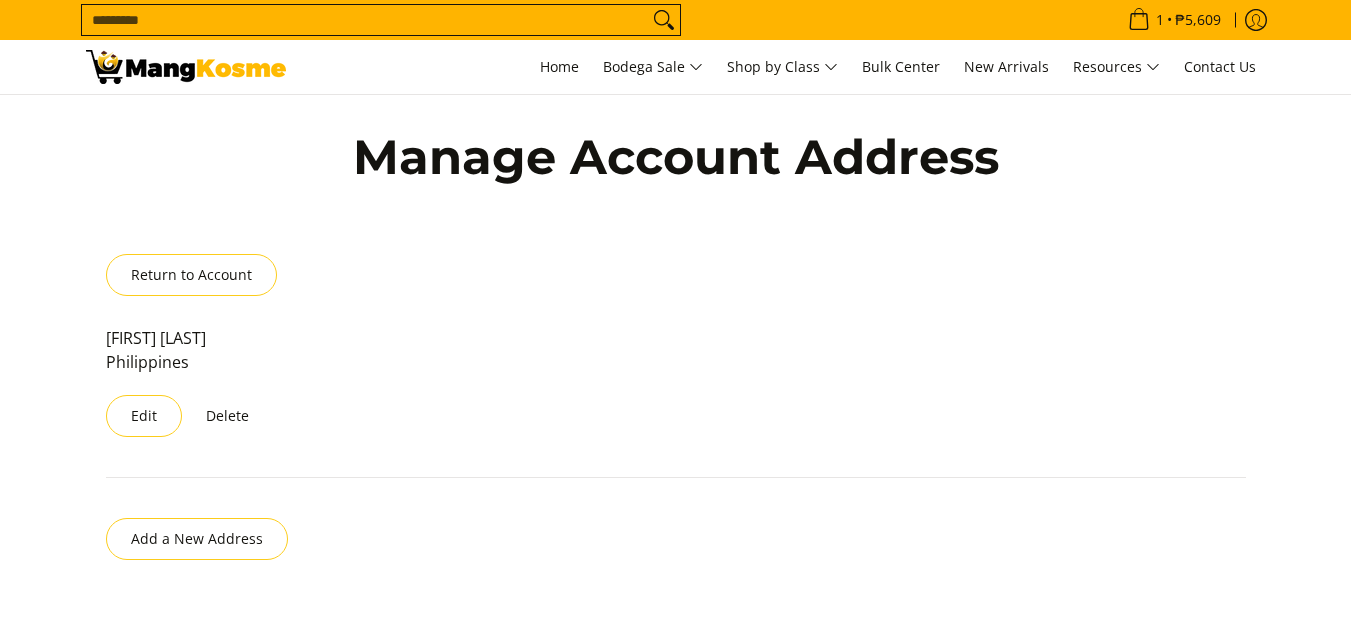 scroll, scrollTop: 200, scrollLeft: 0, axis: vertical 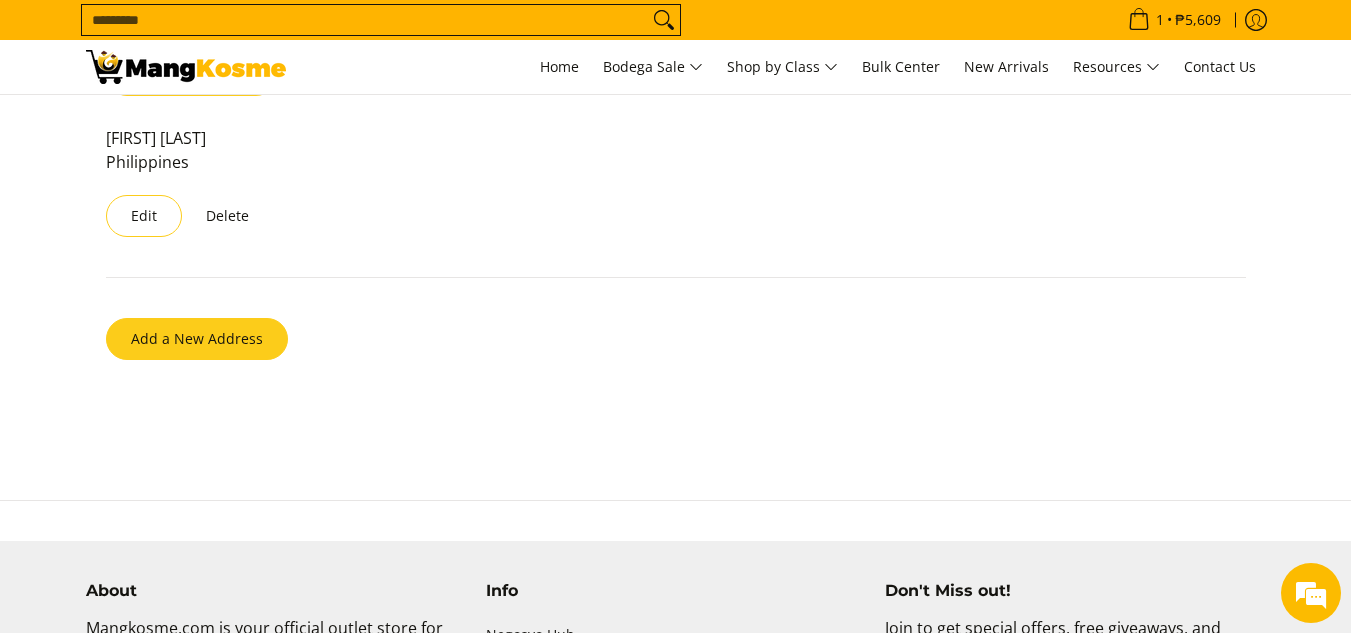 click on "Add a New Address" at bounding box center [197, 339] 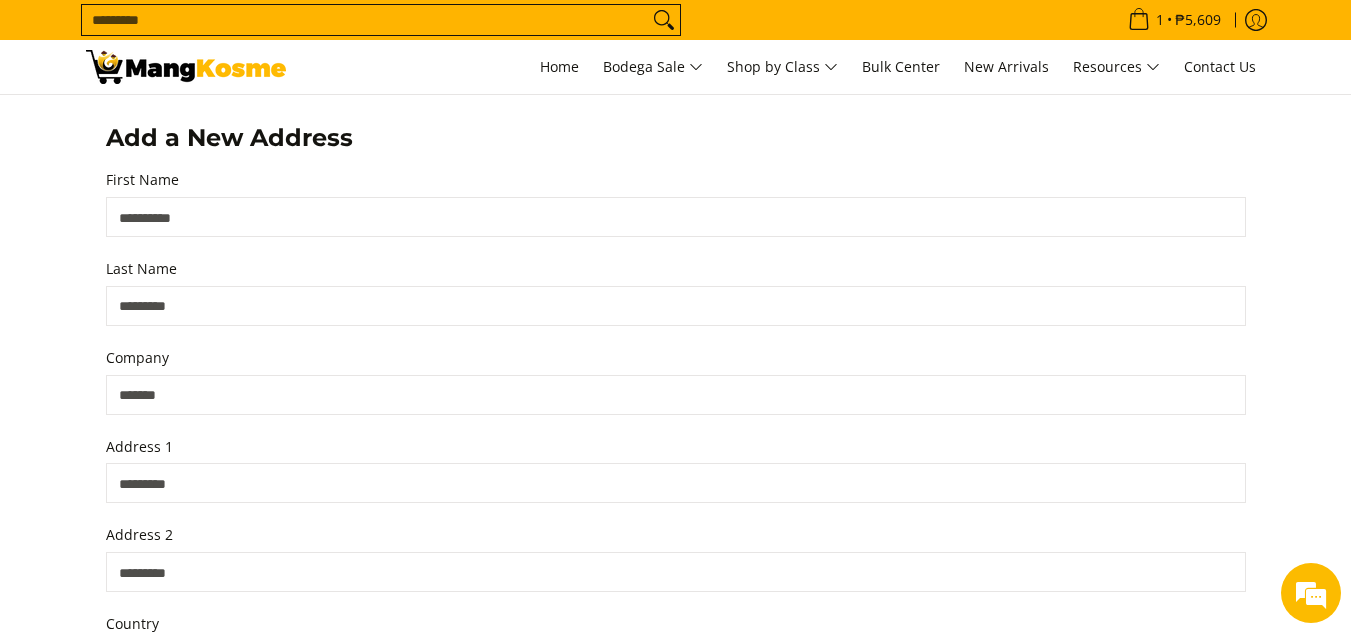 scroll, scrollTop: 505, scrollLeft: 0, axis: vertical 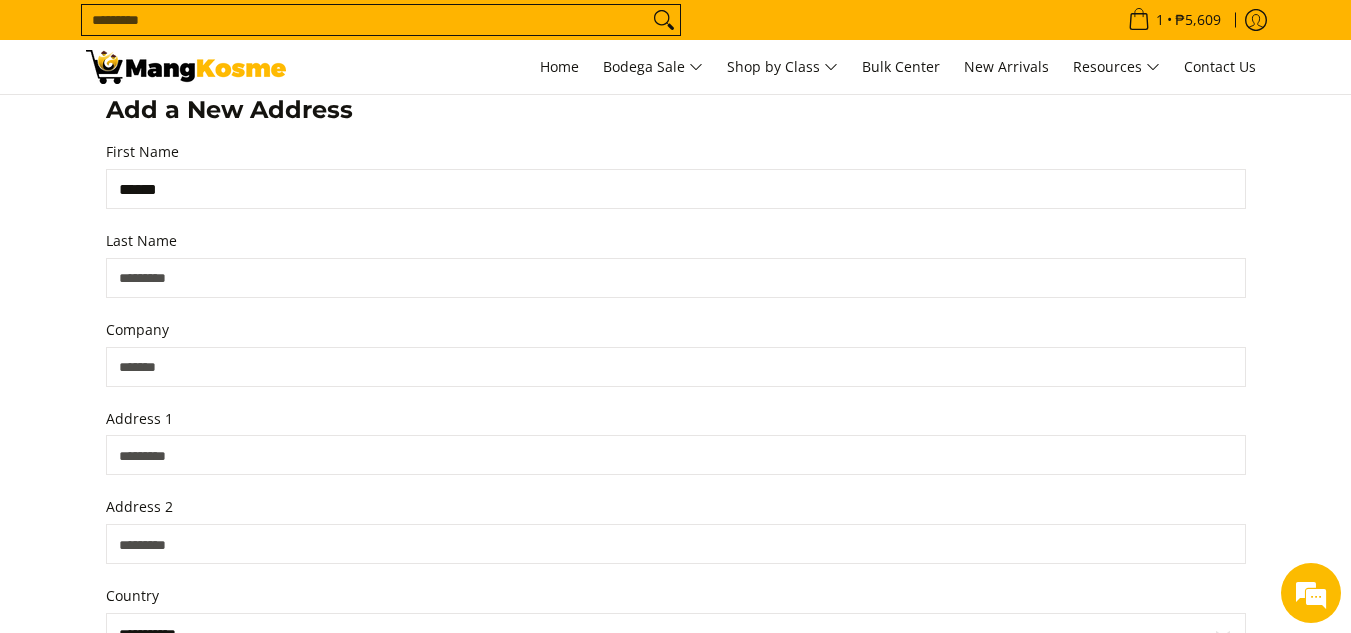 type on "*****" 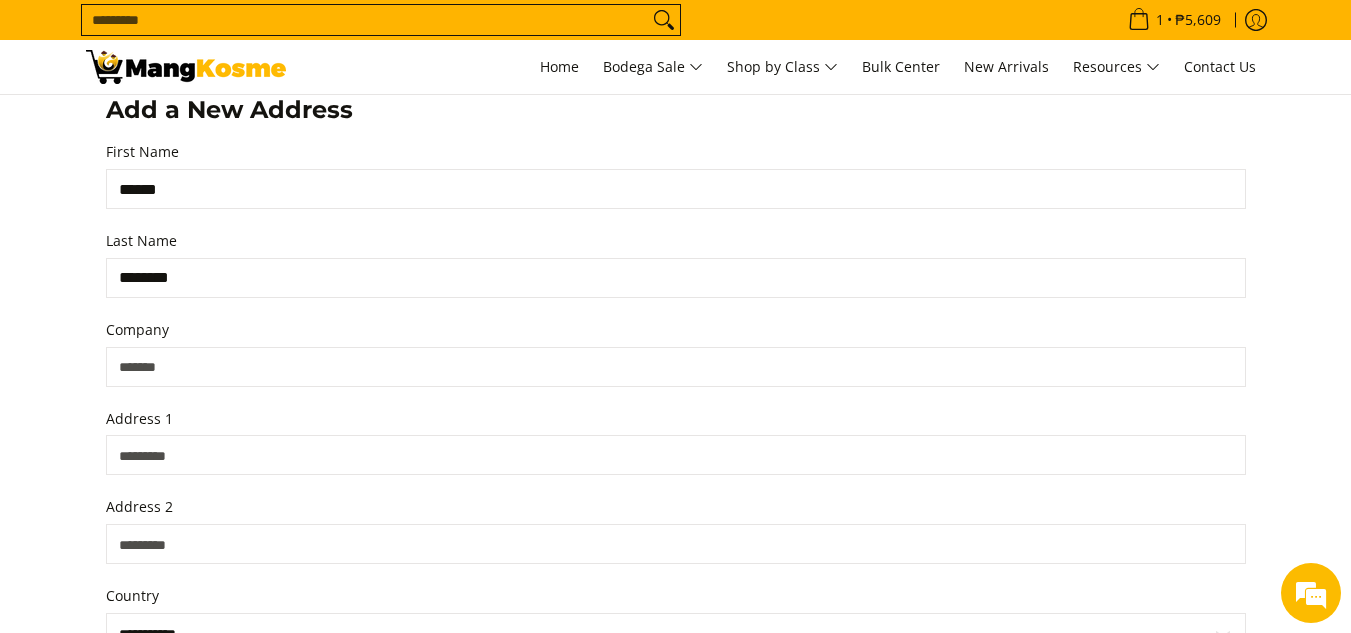 type on "********" 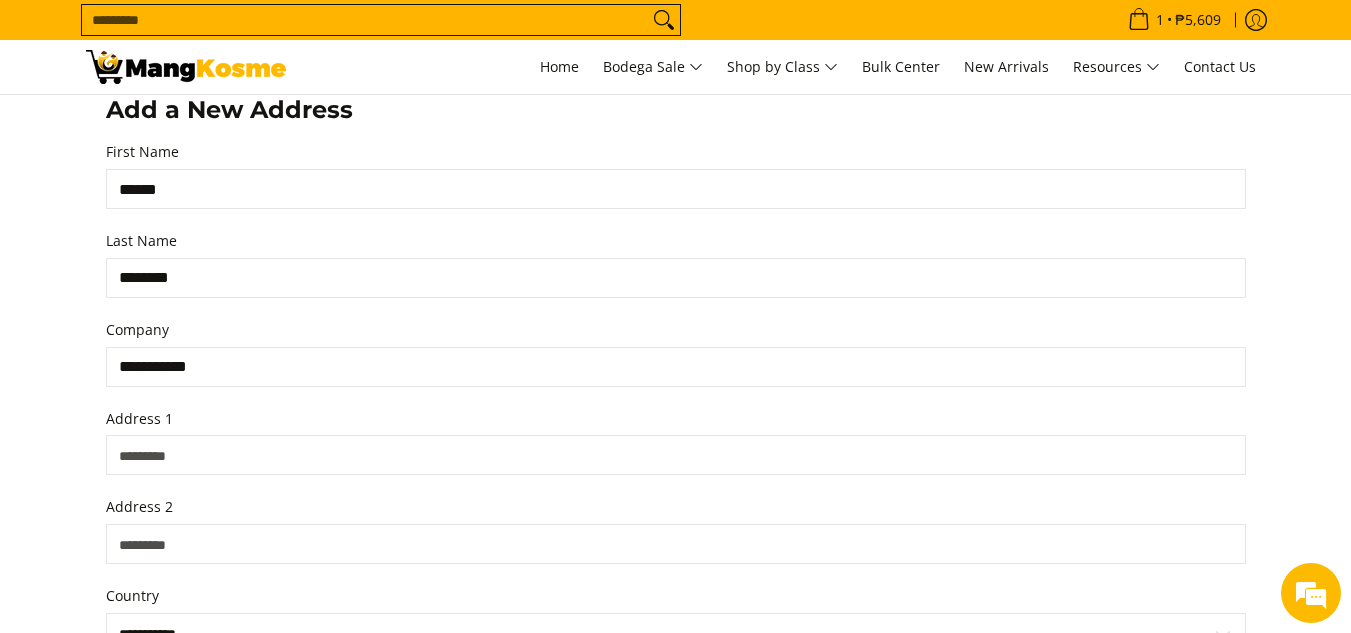 scroll, scrollTop: 0, scrollLeft: 0, axis: both 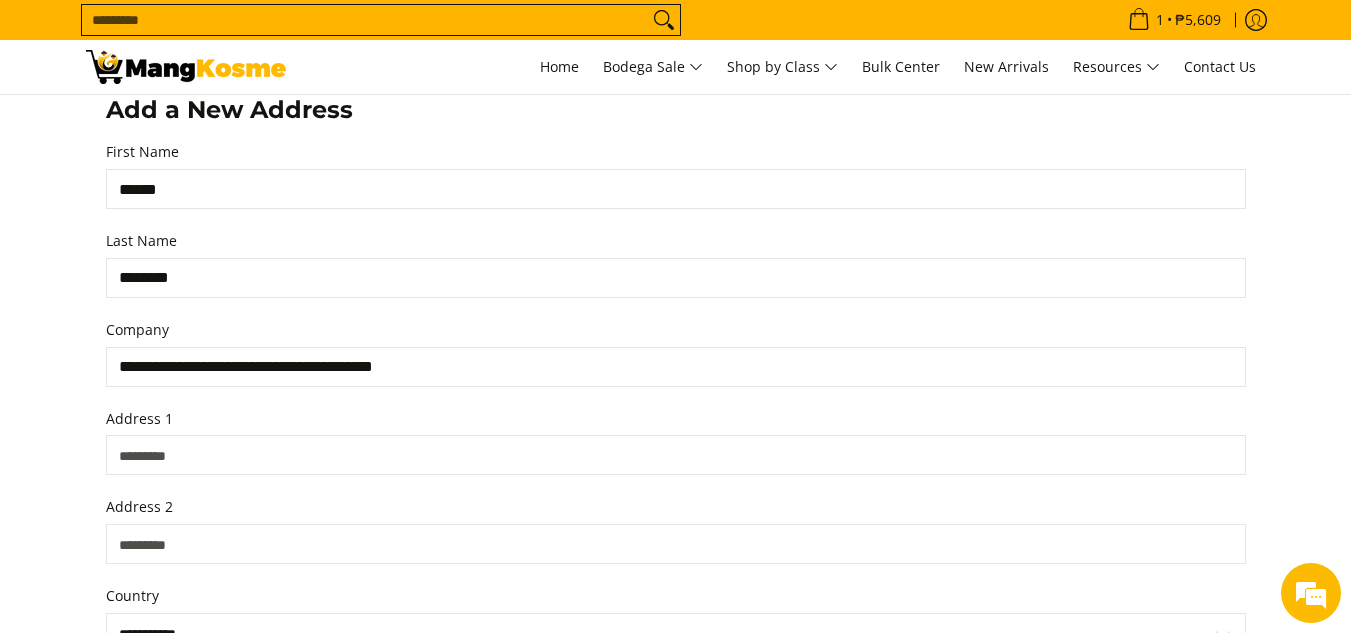 type on "**********" 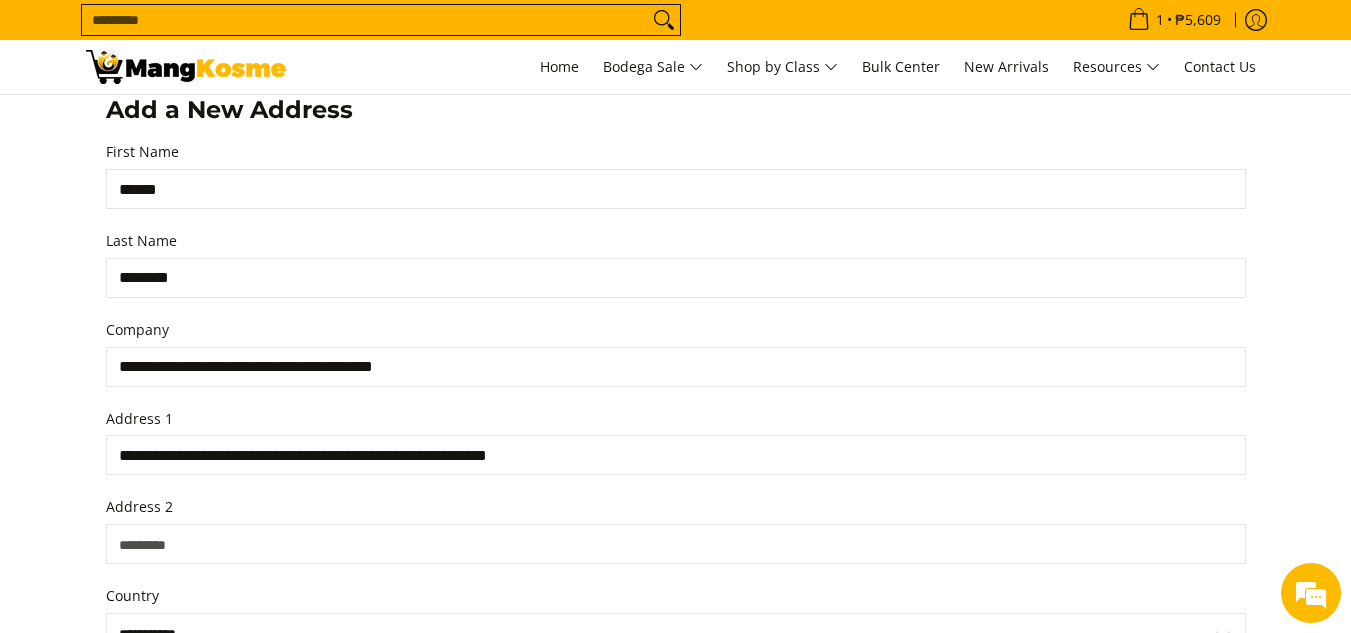 scroll, scrollTop: 705, scrollLeft: 0, axis: vertical 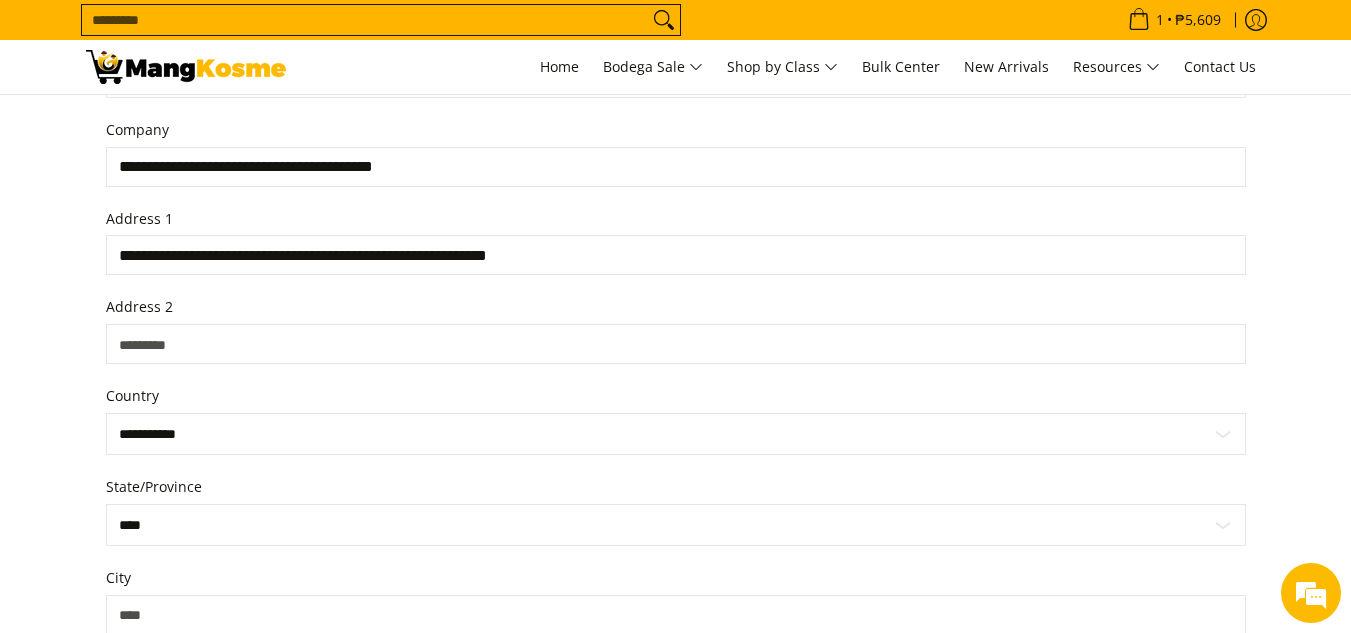 type on "**********" 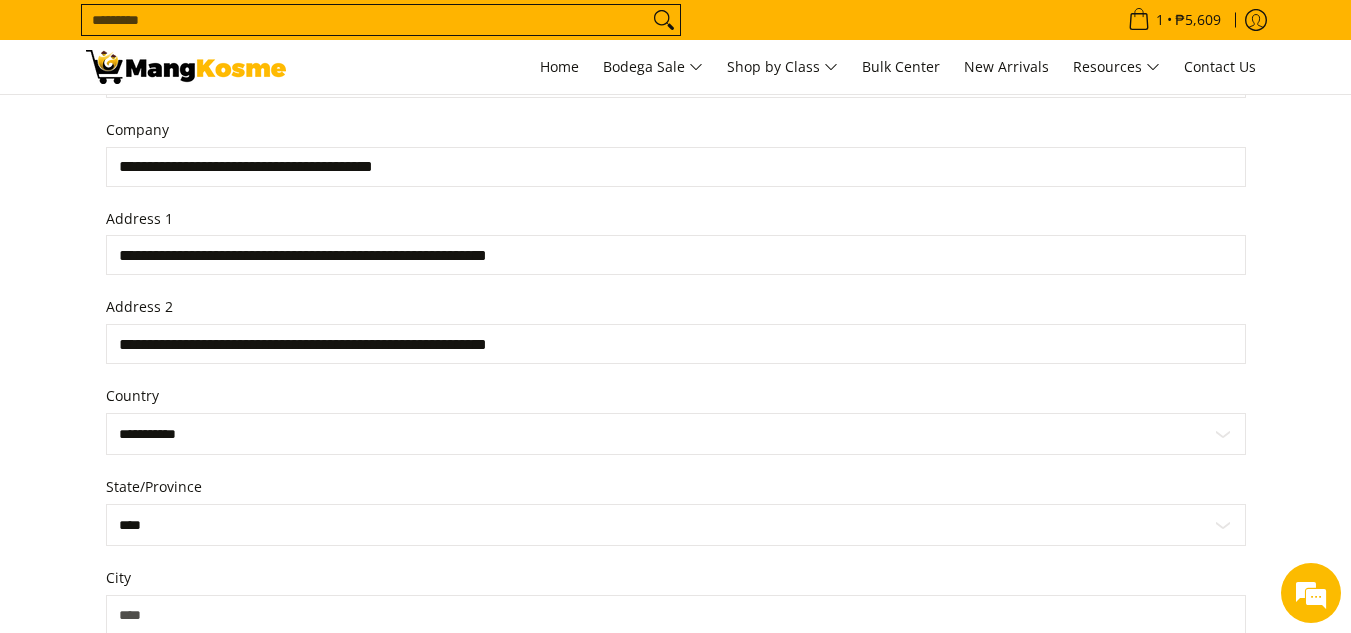 scroll, scrollTop: 905, scrollLeft: 0, axis: vertical 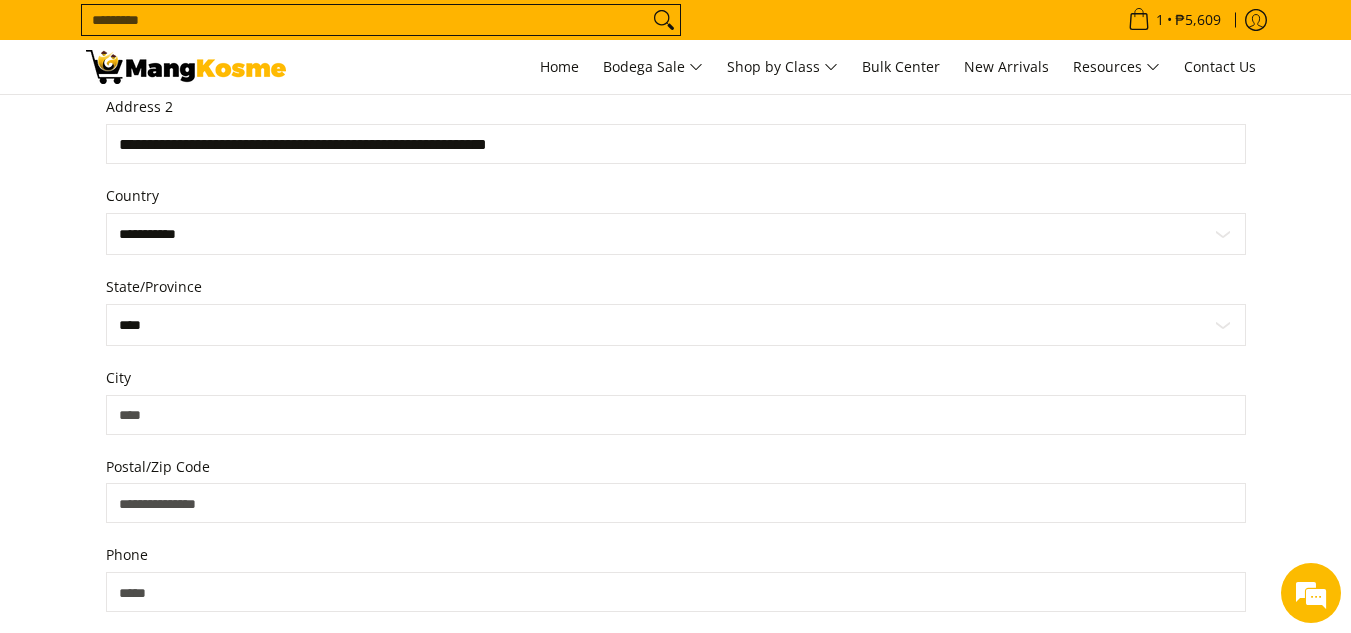 type on "**********" 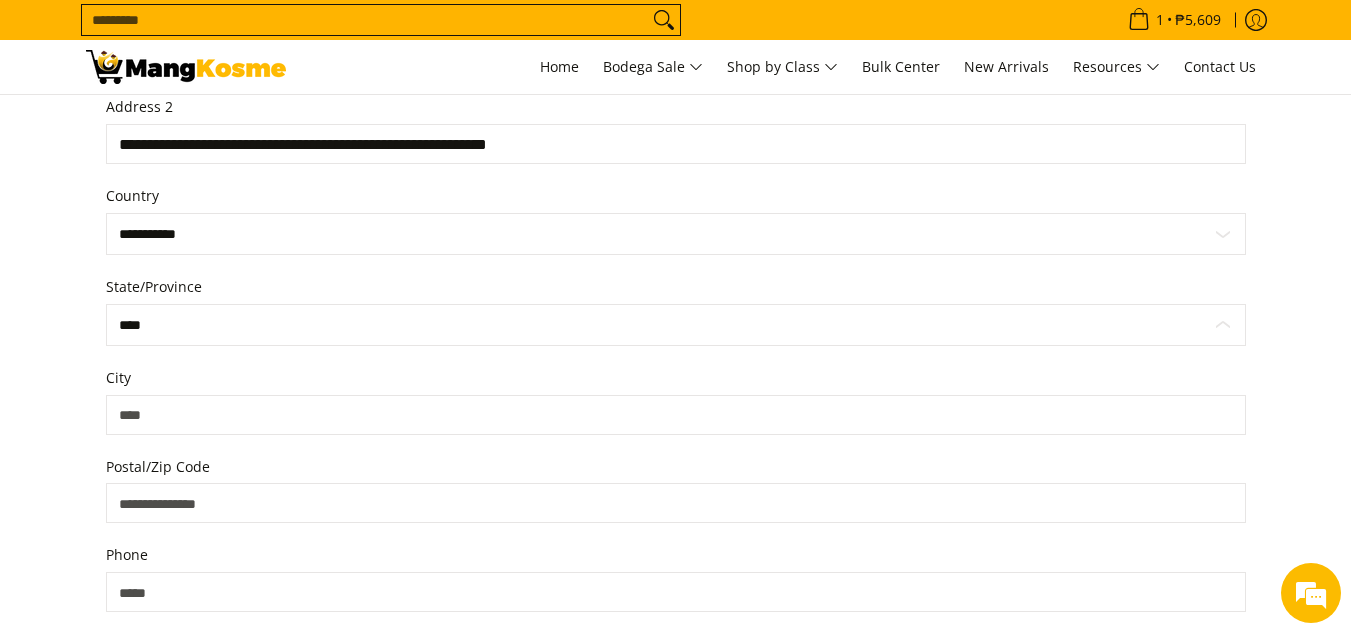 click on "**********" at bounding box center (676, 325) 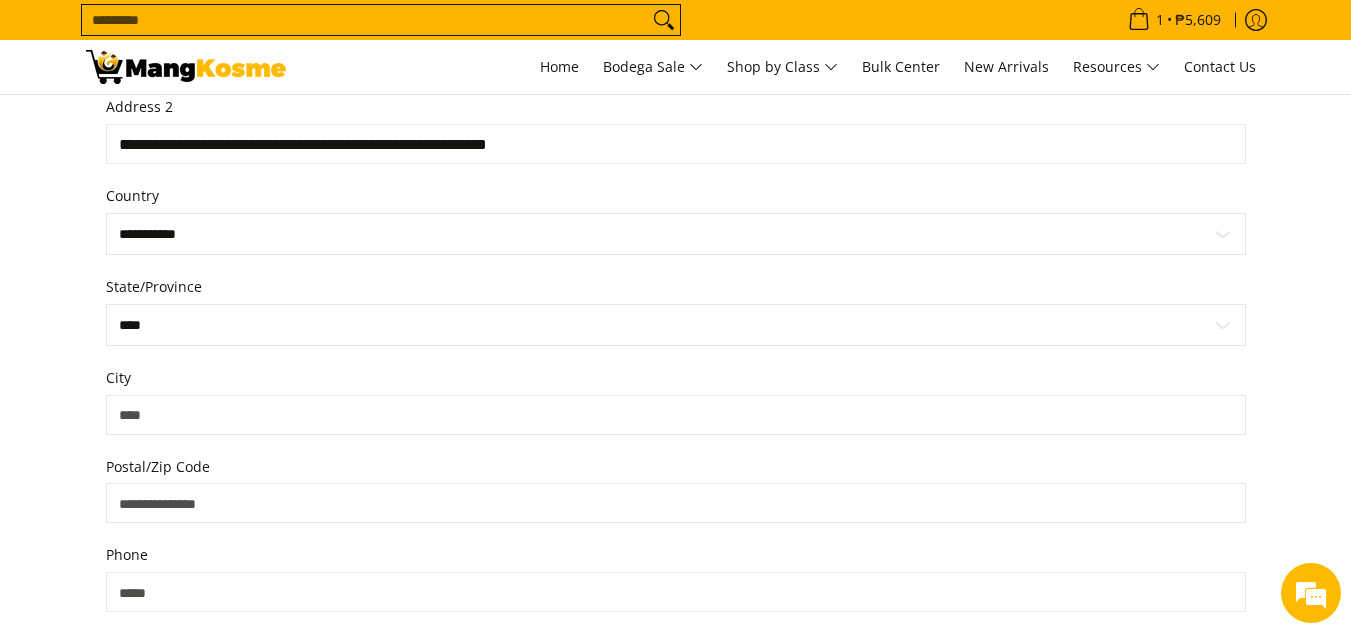 click on "Manage Account Address
Return to Account
JUMAR ALMACHAR Philippines
Edit
Delete
Edit address
First Name
*****
Last Name
********
Company
Address 1
Address 2
Country
***" at bounding box center (675, -45) 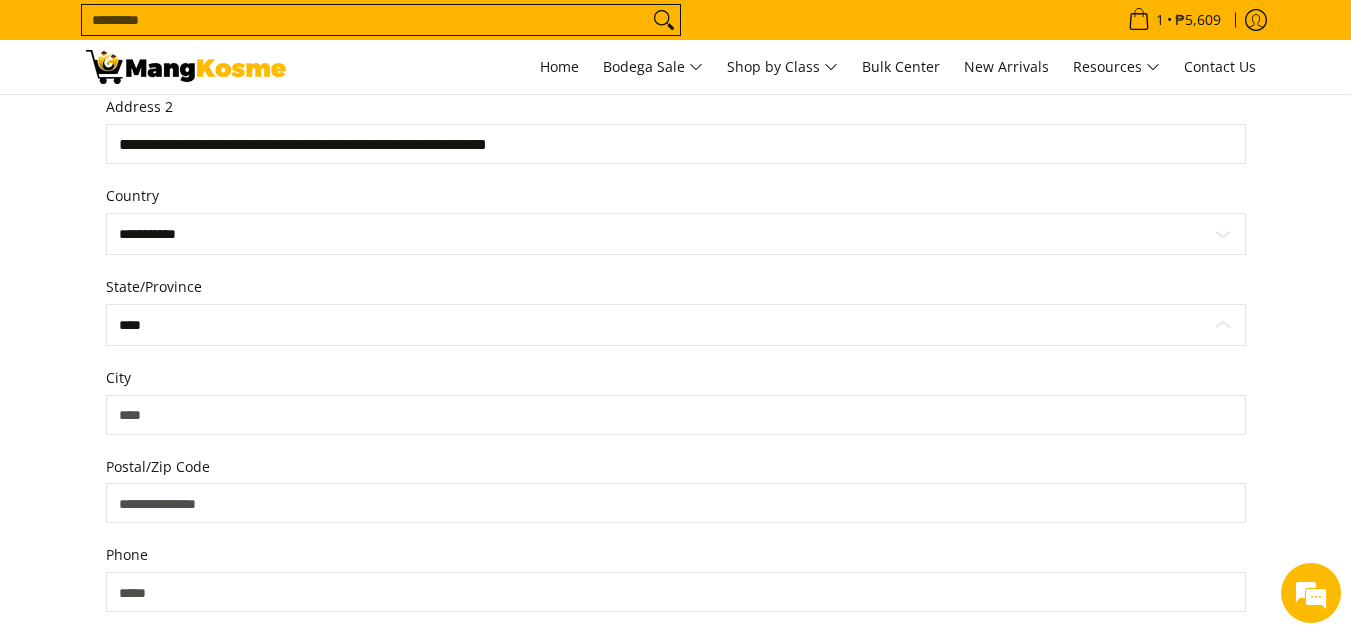 click on "**********" at bounding box center [676, 325] 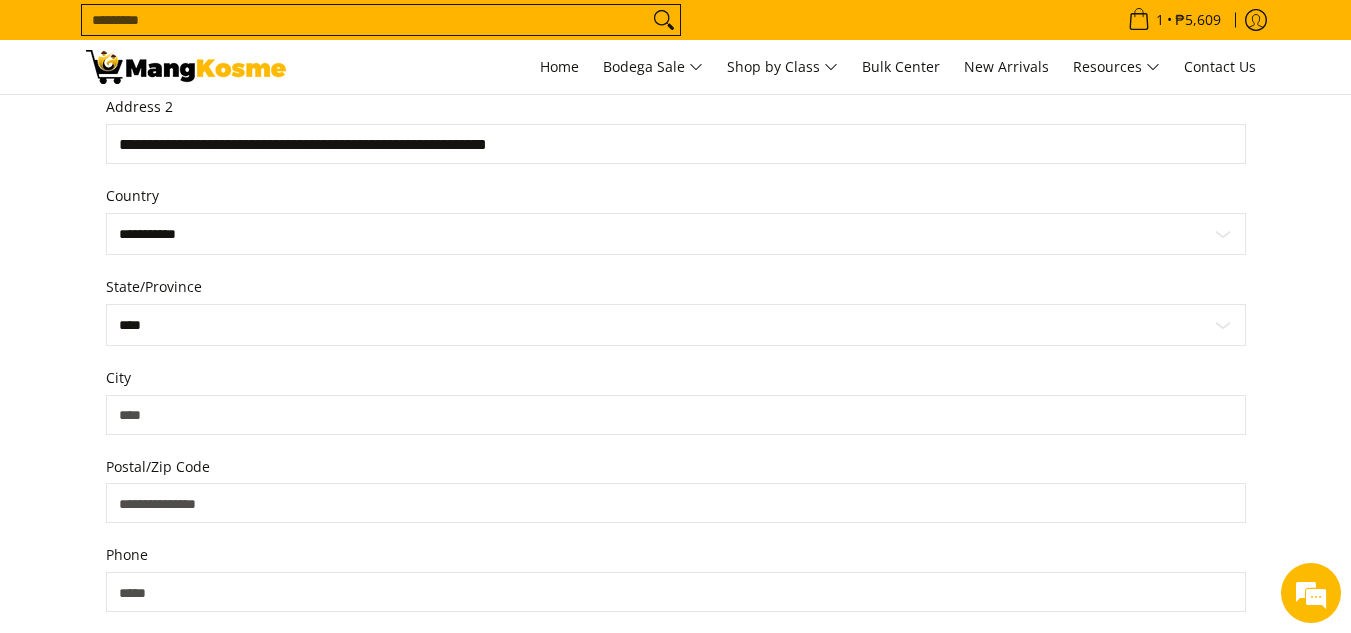 click on "Manage Account Address
Return to Account
JUMAR ALMACHAR Philippines
Edit
Delete
Edit address
First Name
*****
Last Name
********
Company
Address 1
Address 2
Country
***" at bounding box center [675, -45] 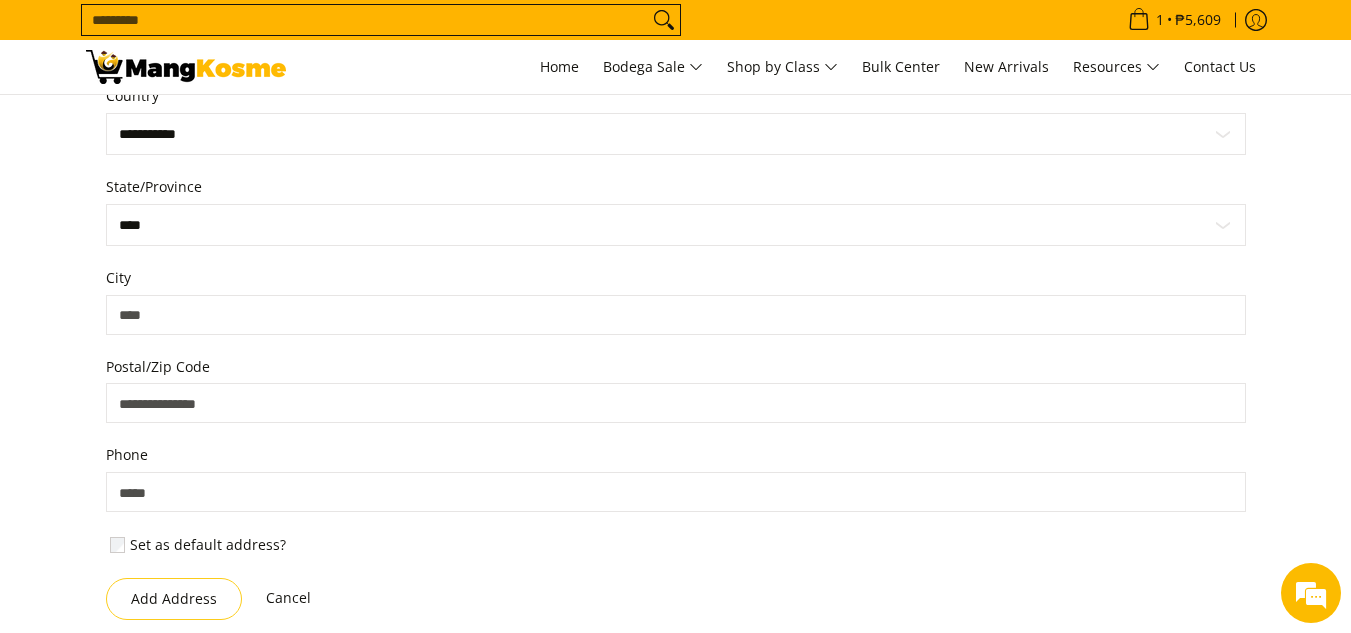 scroll, scrollTop: 1105, scrollLeft: 0, axis: vertical 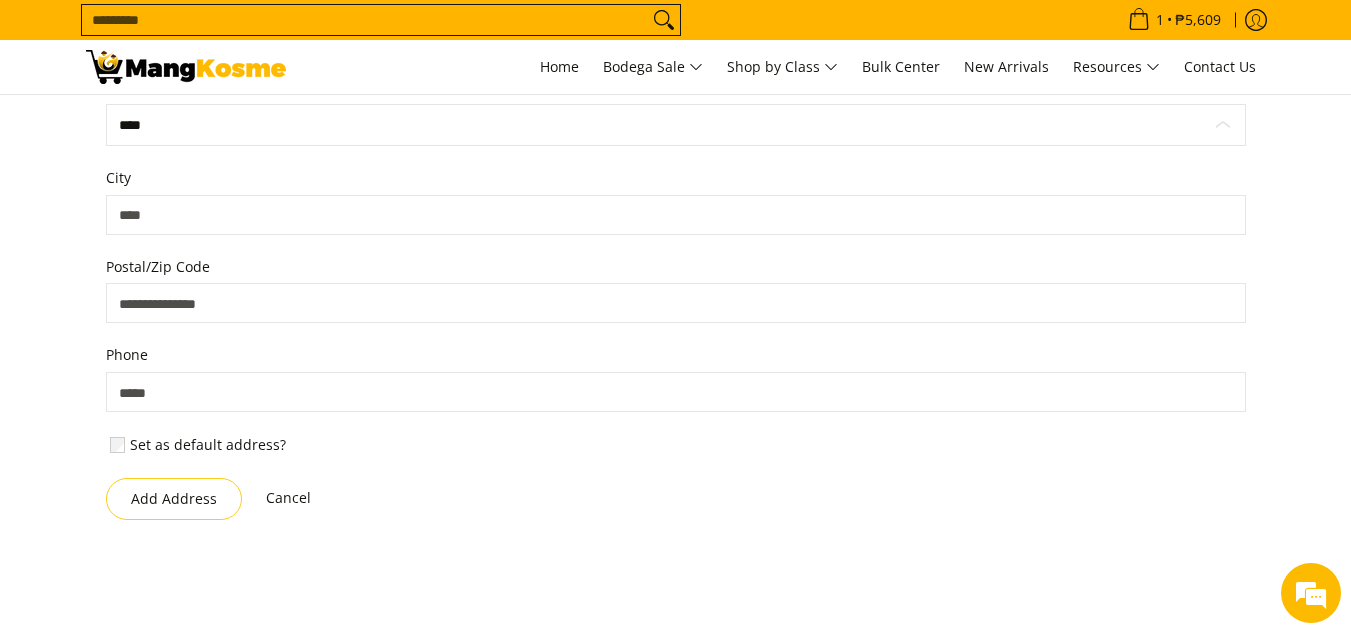click on "**********" at bounding box center [676, 125] 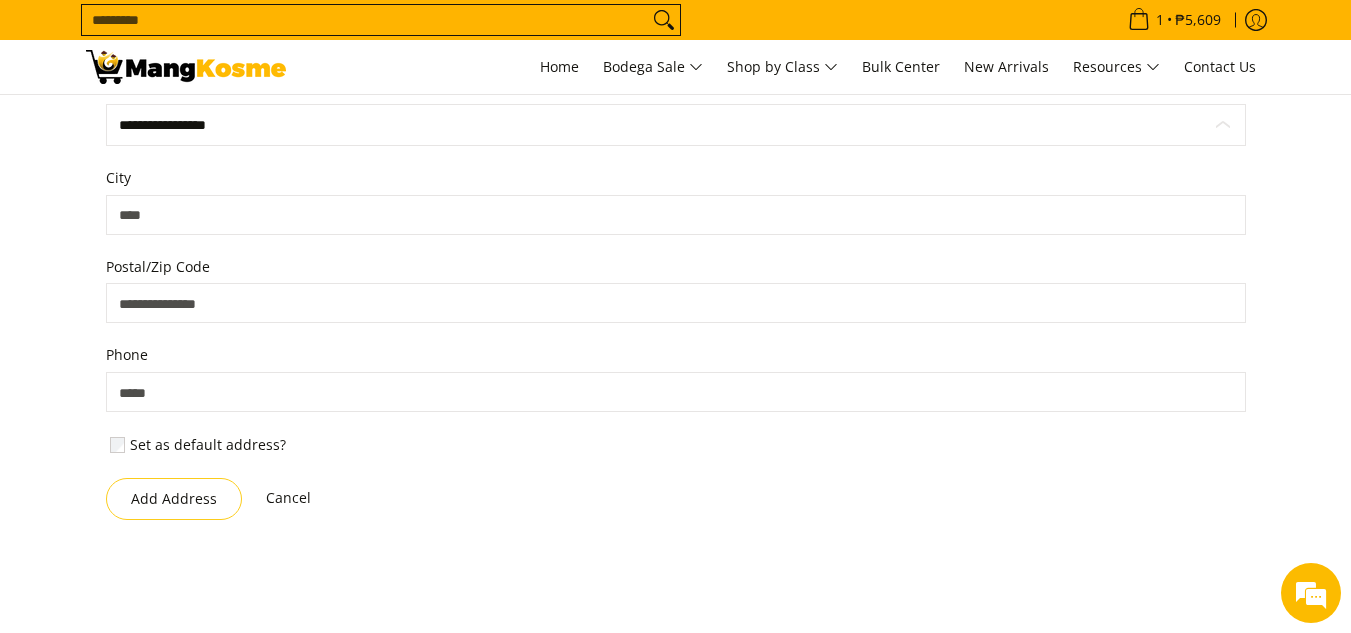 click on "**********" at bounding box center (676, 125) 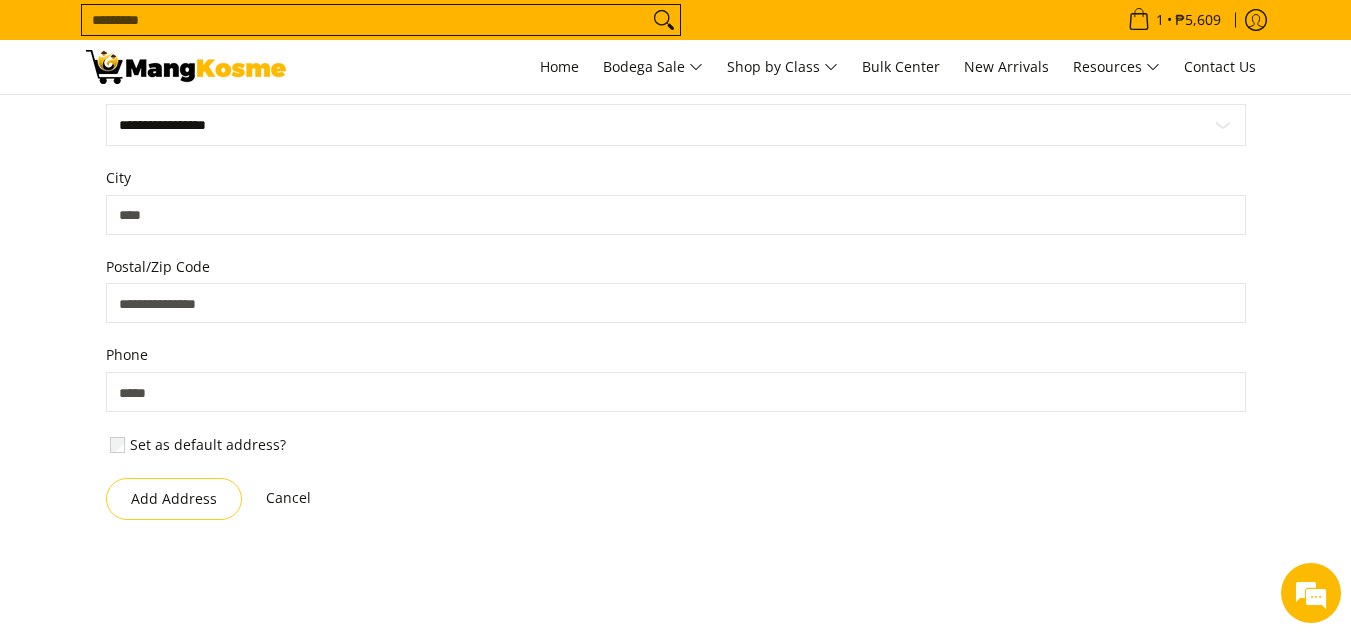 click on "Postal/Zip Code" at bounding box center (676, 303) 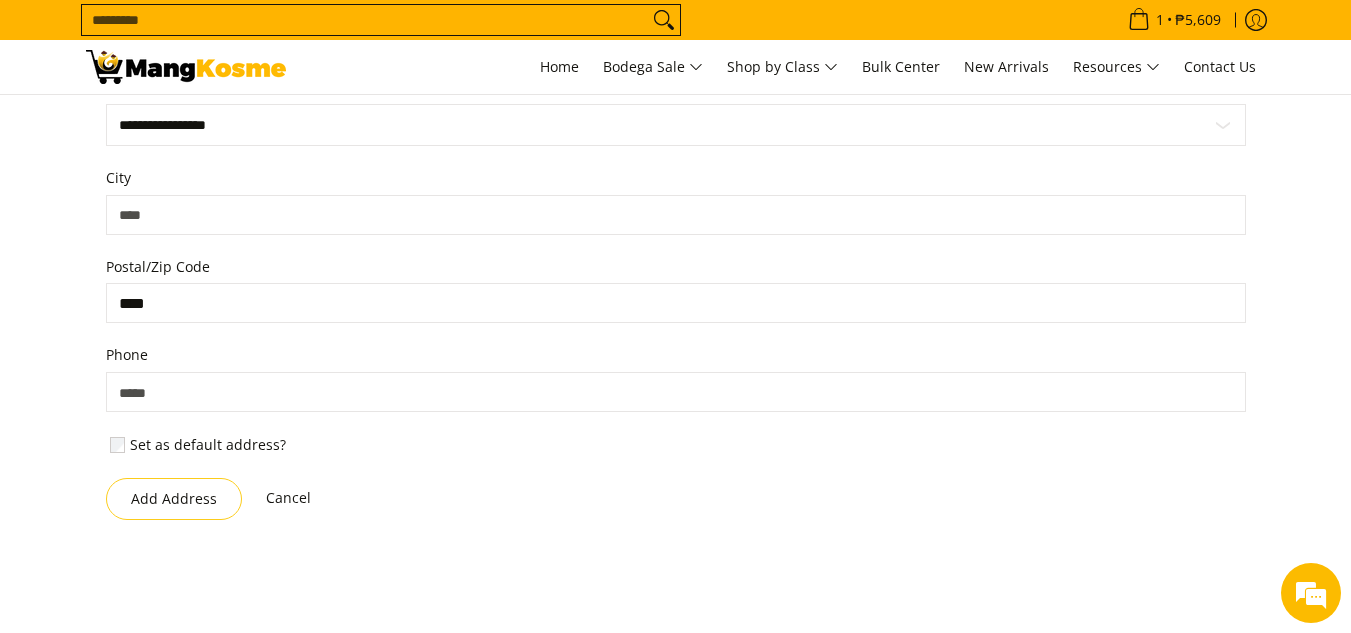 click on "****" at bounding box center [676, 303] 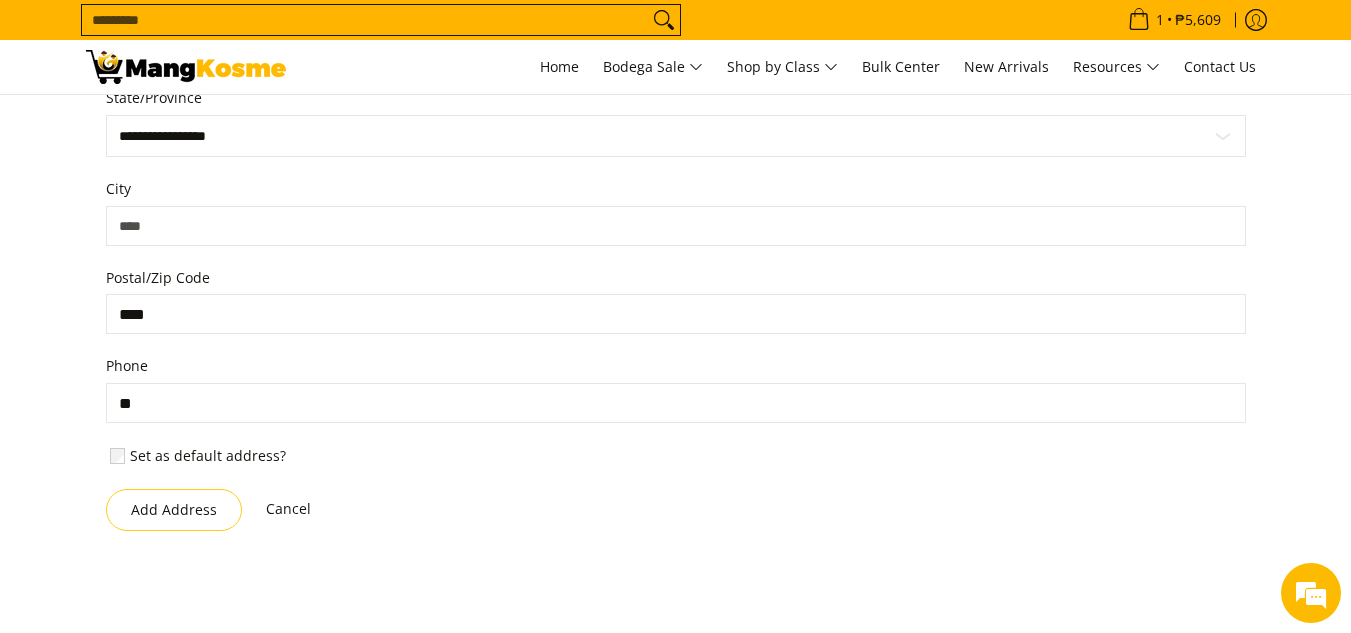 scroll, scrollTop: 1100, scrollLeft: 0, axis: vertical 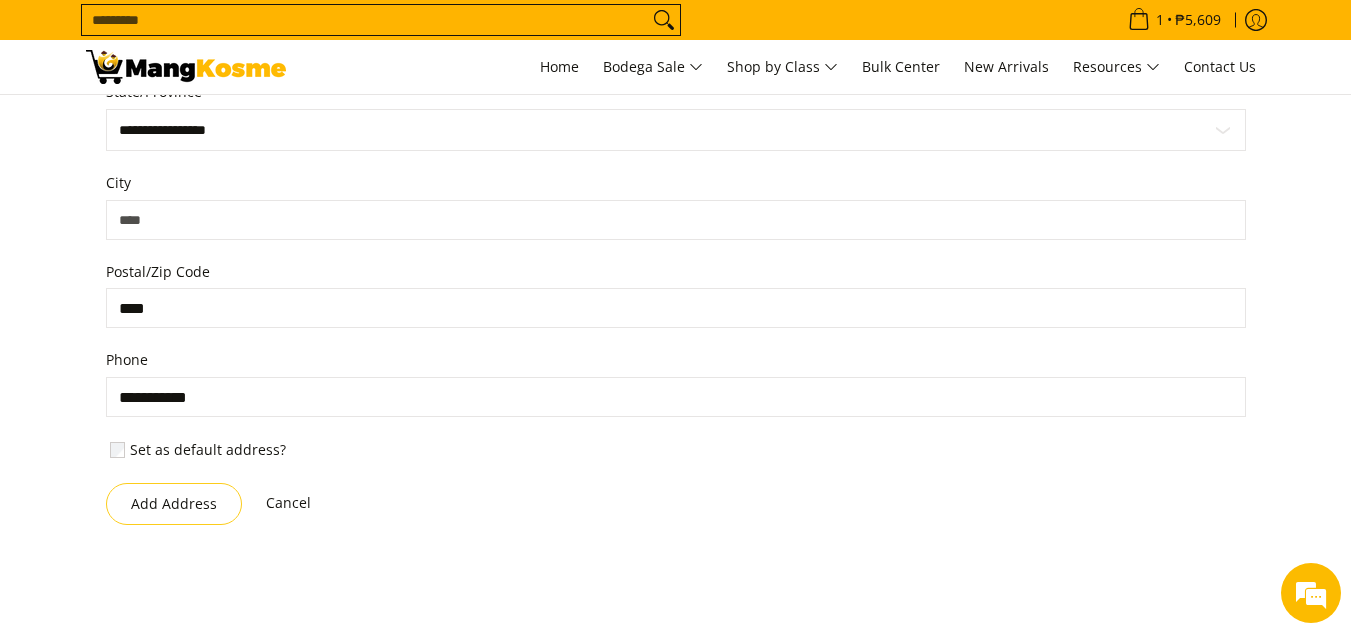type on "**********" 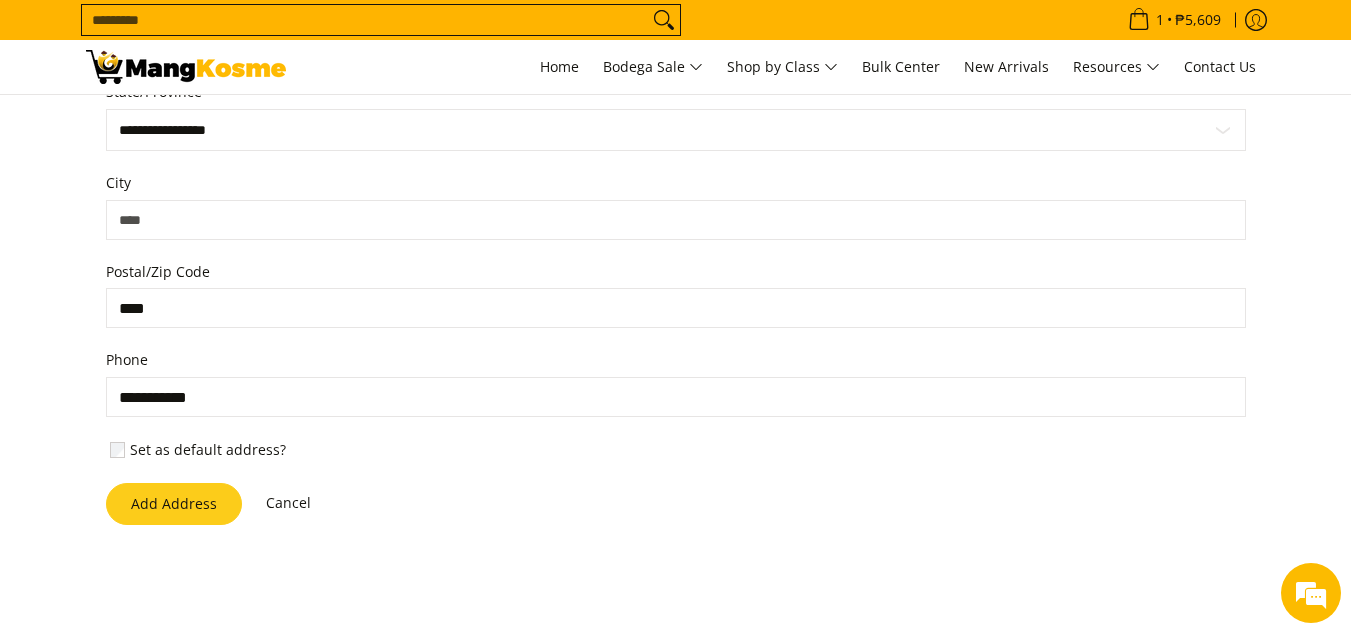 click on "Add Address" at bounding box center [174, 504] 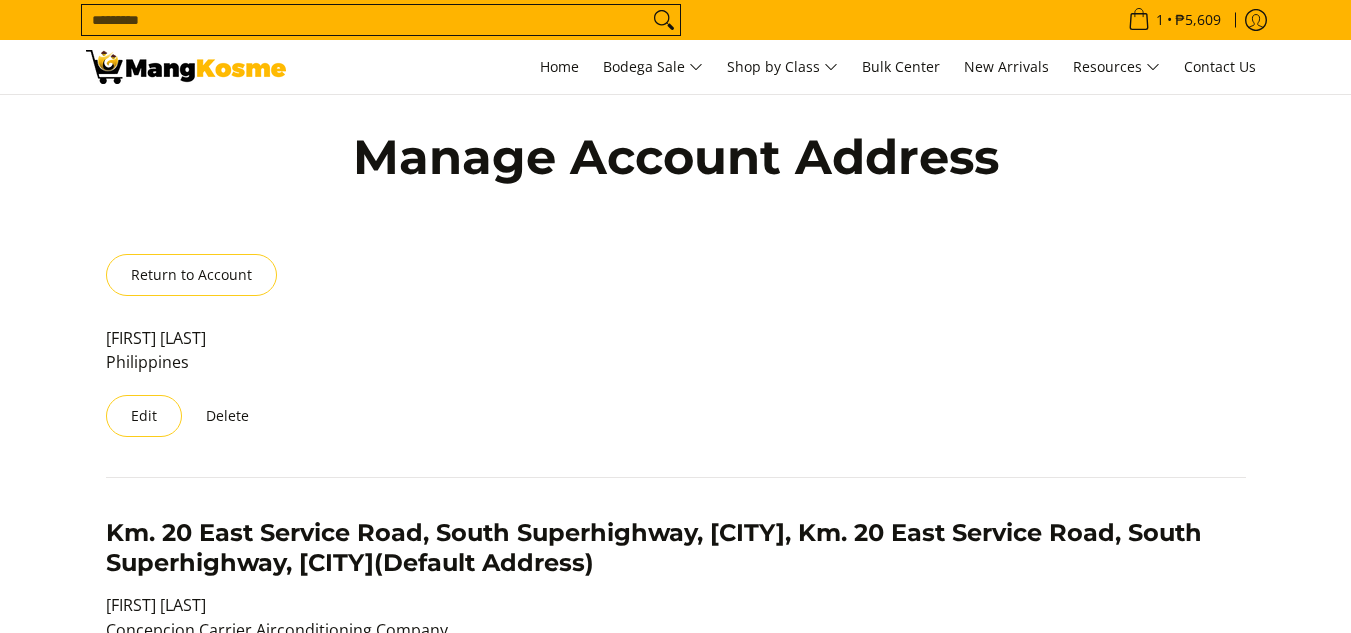 scroll, scrollTop: 0, scrollLeft: 0, axis: both 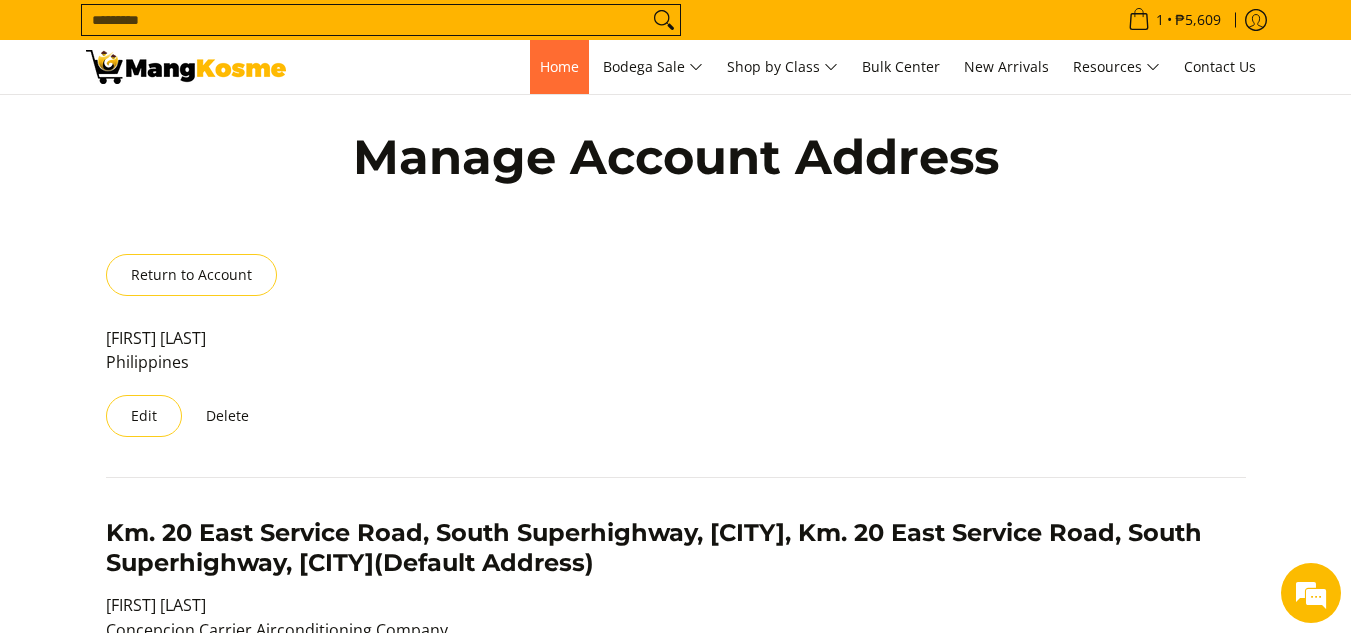 click on "Home" at bounding box center [559, 66] 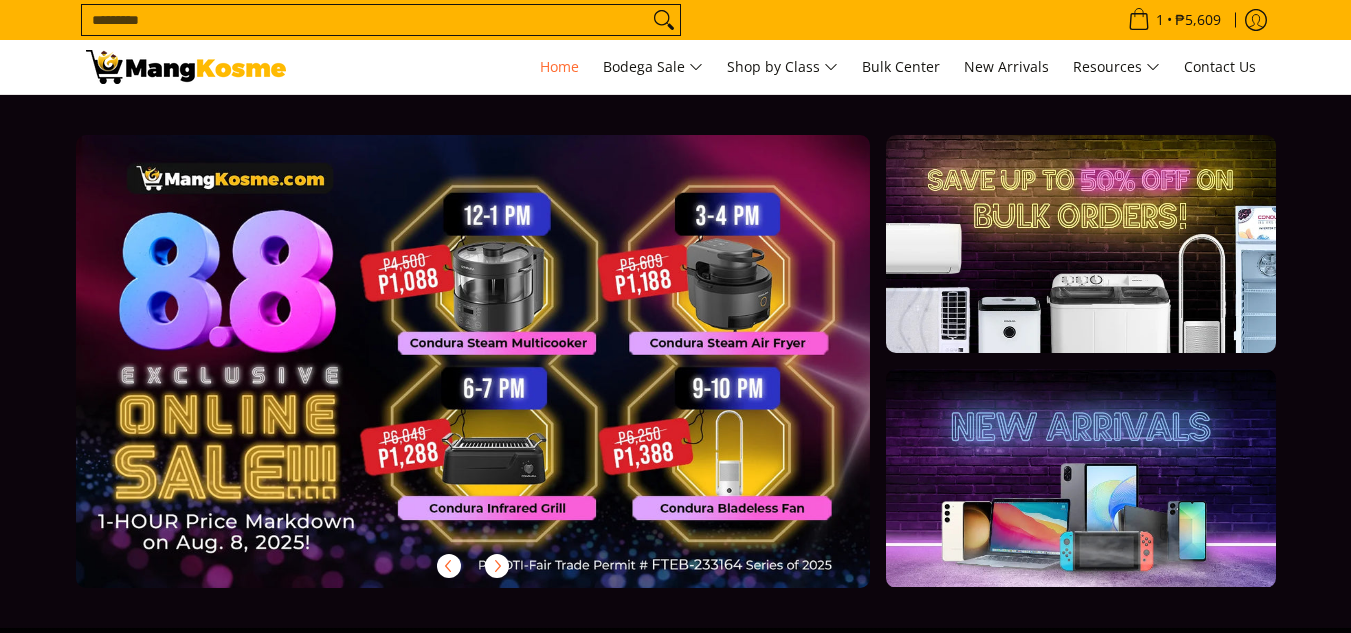 scroll, scrollTop: 0, scrollLeft: 0, axis: both 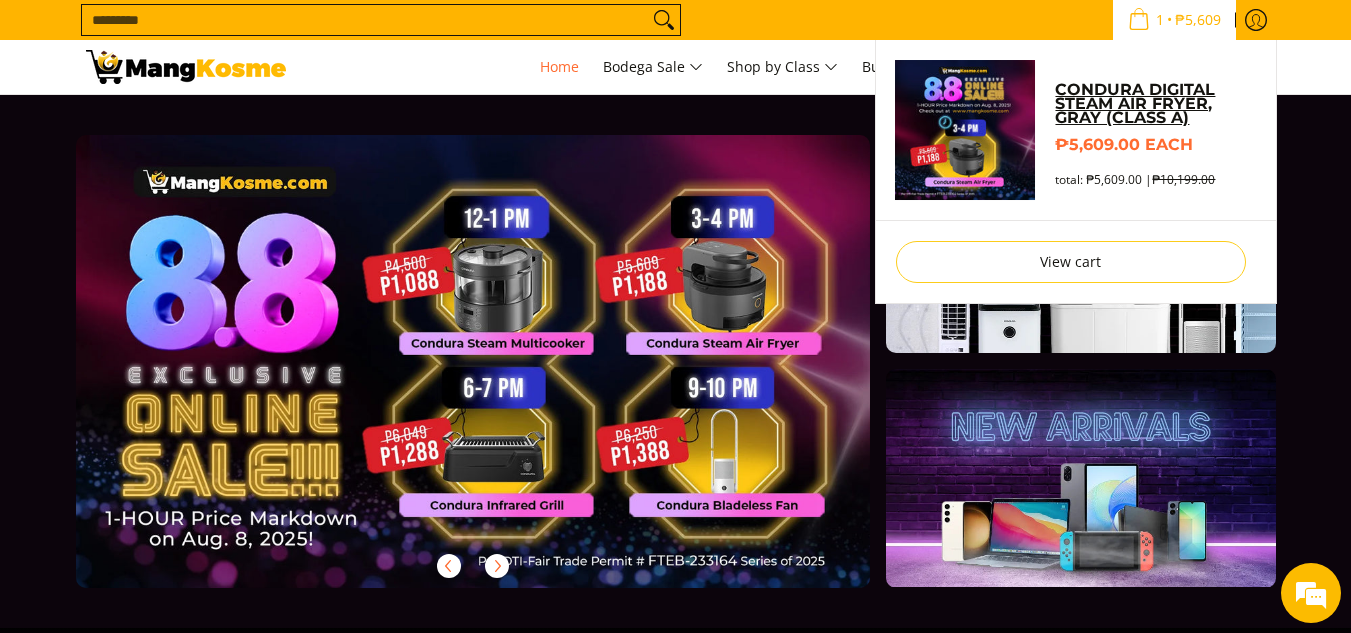 click on "Condura Digital Steam Air Fryer, Gray (Class A)" at bounding box center [1155, 104] 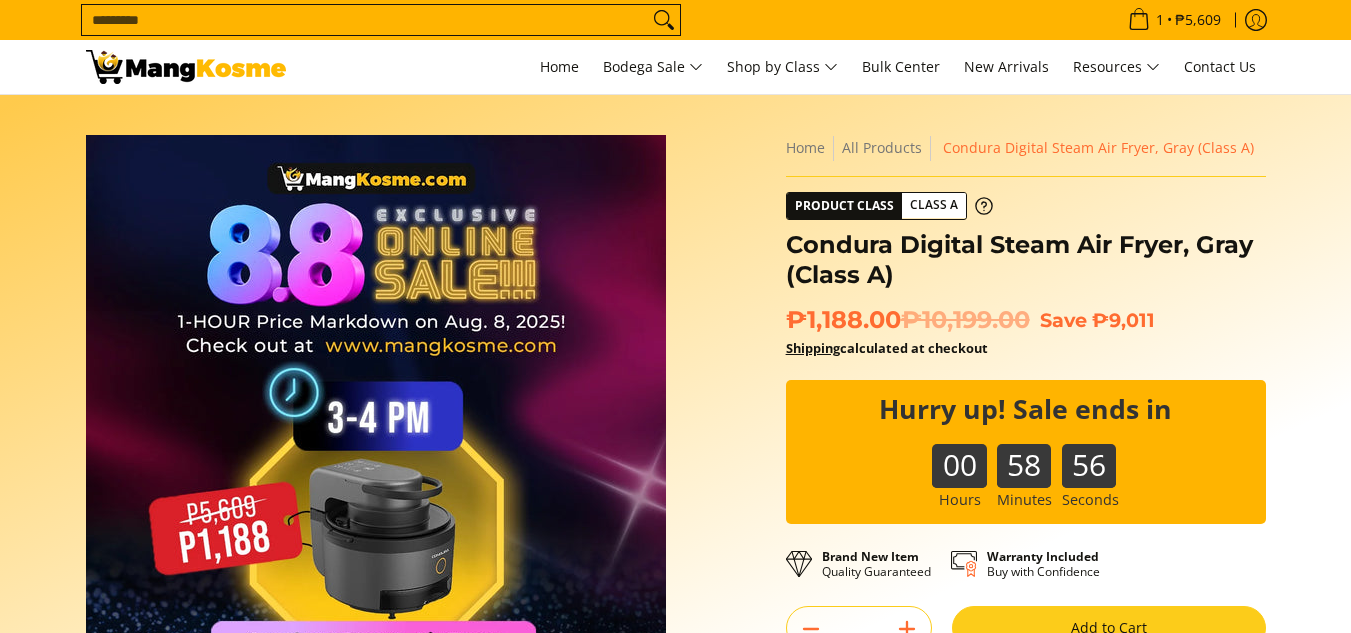 scroll, scrollTop: 0, scrollLeft: 0, axis: both 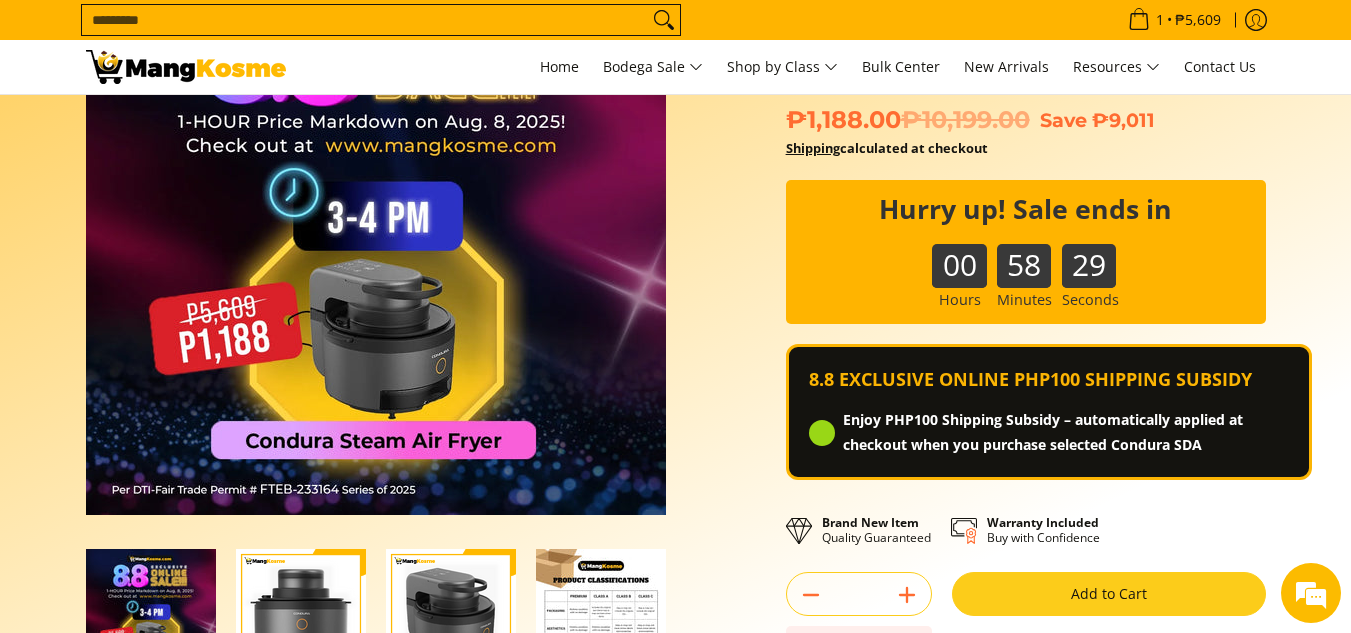 click on "Skip to Main Content
Enable zoom Disable zoom
Enable zoom Disable zoom
Enable zoom Disable zoom
Home All Products
Condura Digital Steam Air Fryer, Gray (Class A)" at bounding box center [676, 528] 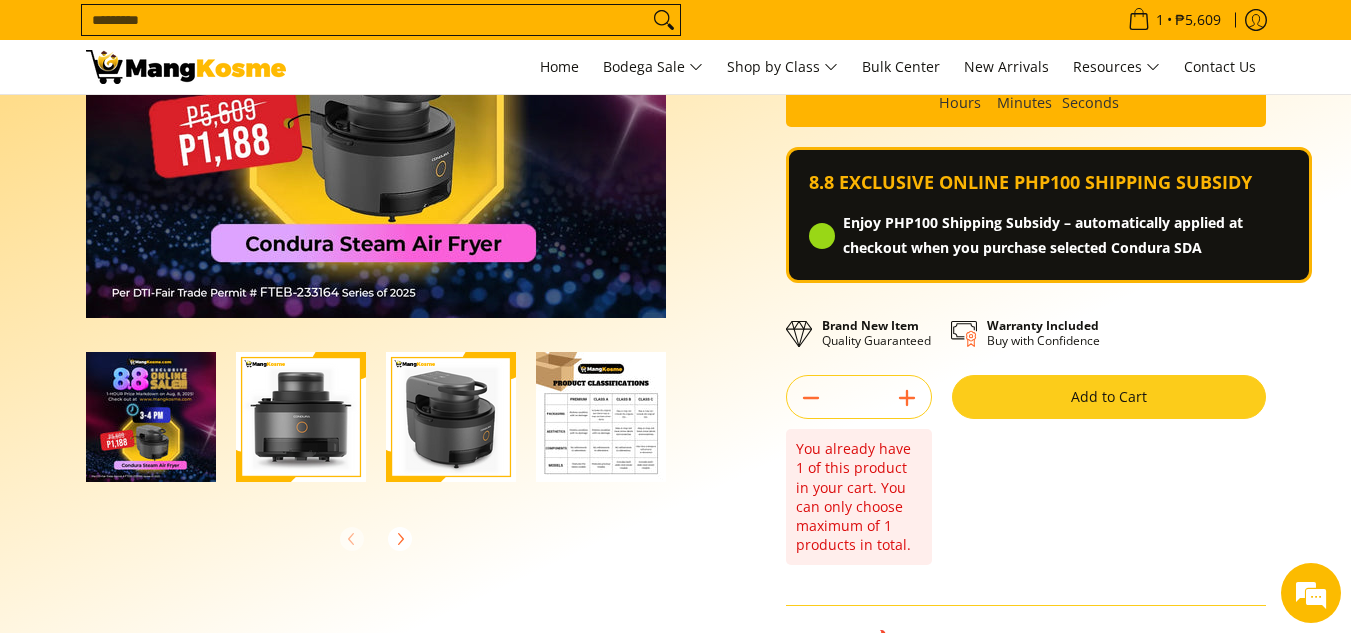 scroll, scrollTop: 600, scrollLeft: 0, axis: vertical 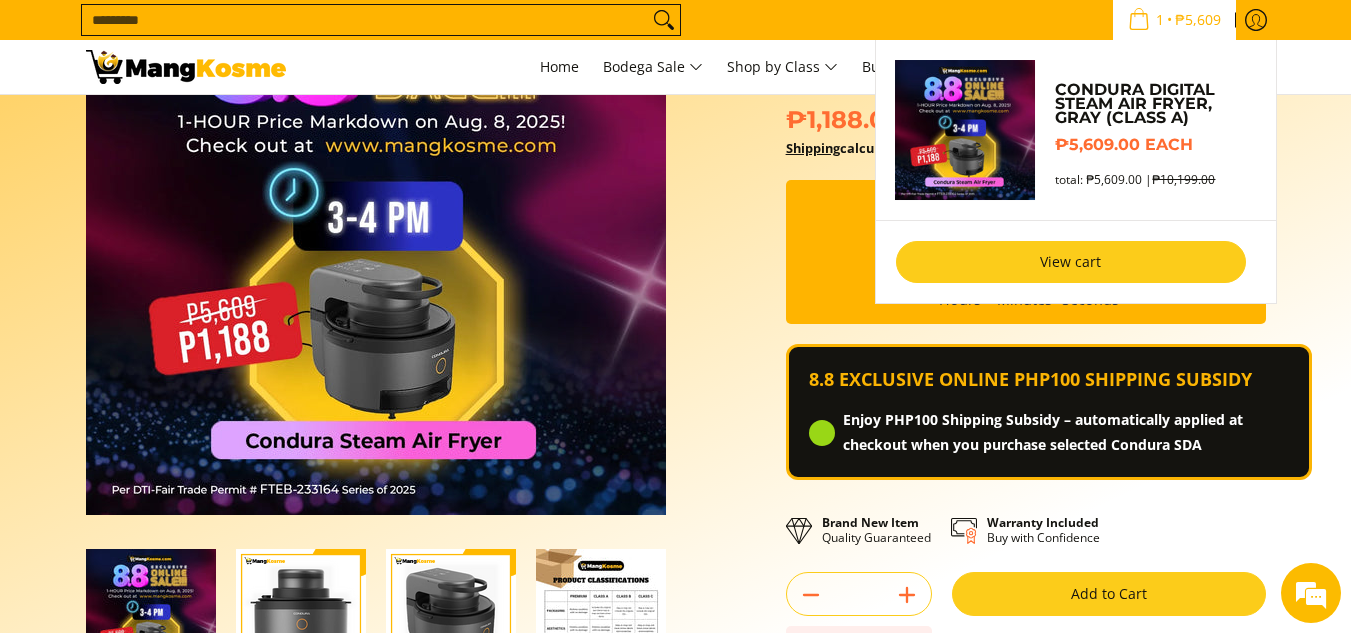 click on "View cart" at bounding box center (1071, 262) 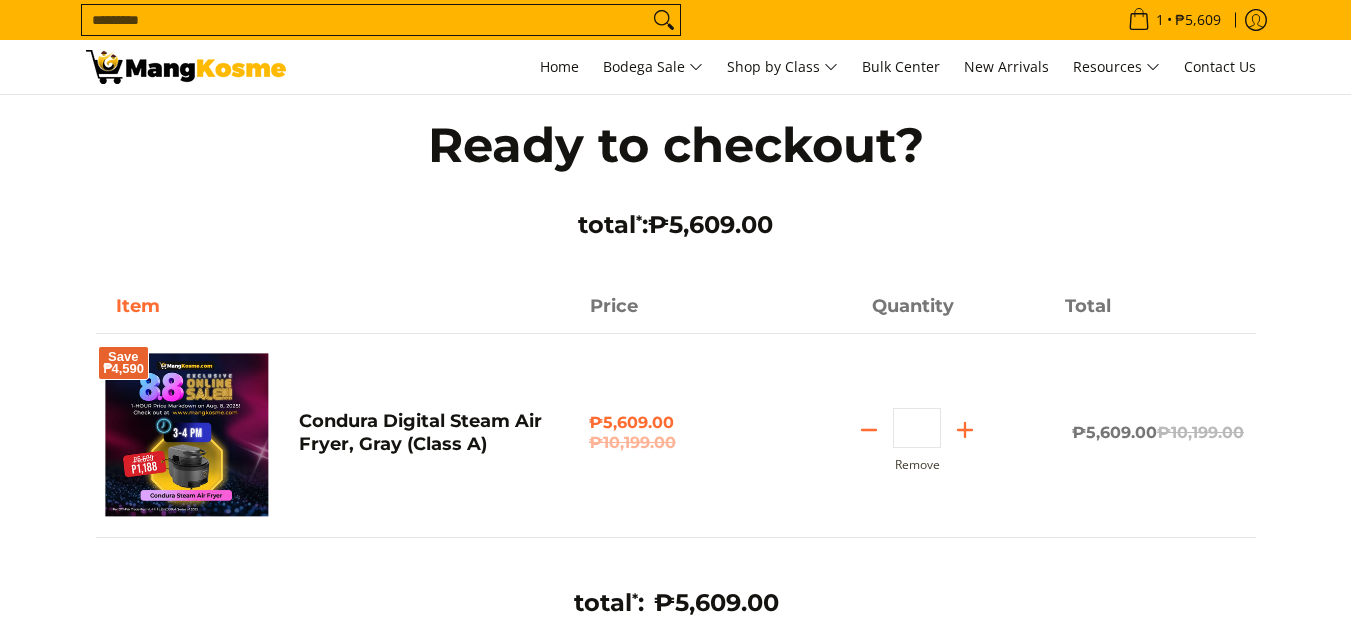 scroll, scrollTop: 0, scrollLeft: 0, axis: both 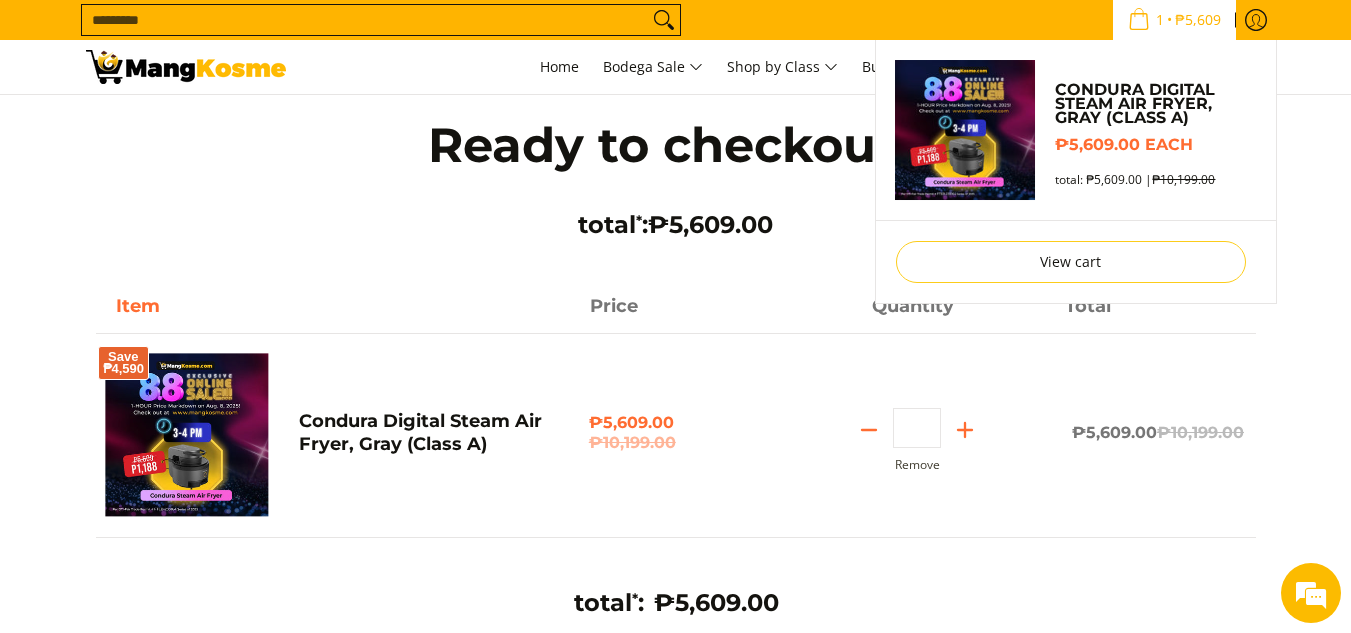 click at bounding box center (966, 130) 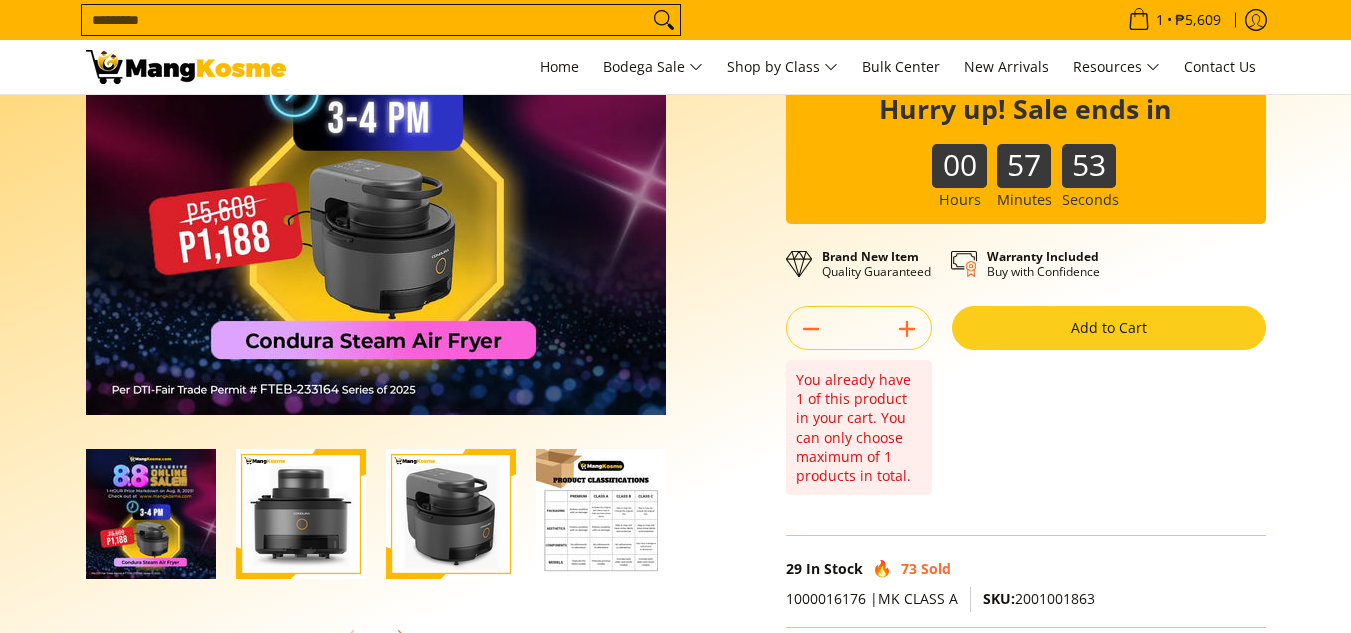 scroll, scrollTop: 300, scrollLeft: 0, axis: vertical 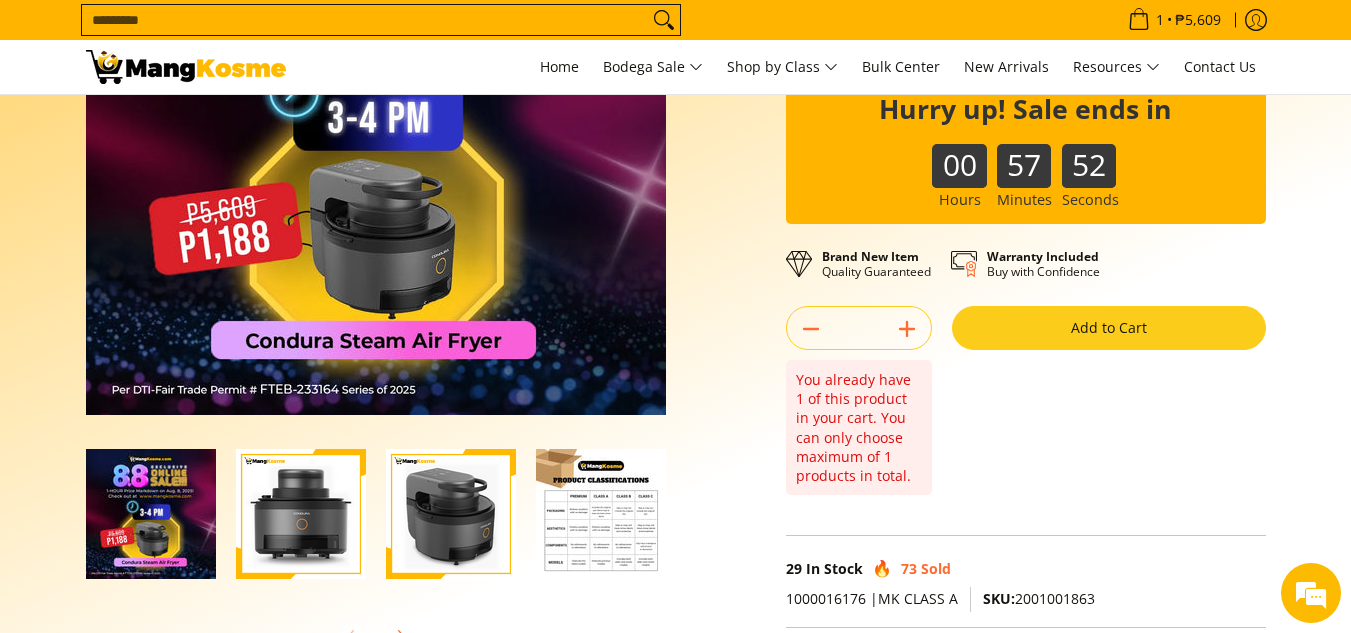 click on "*" at bounding box center [859, 327] 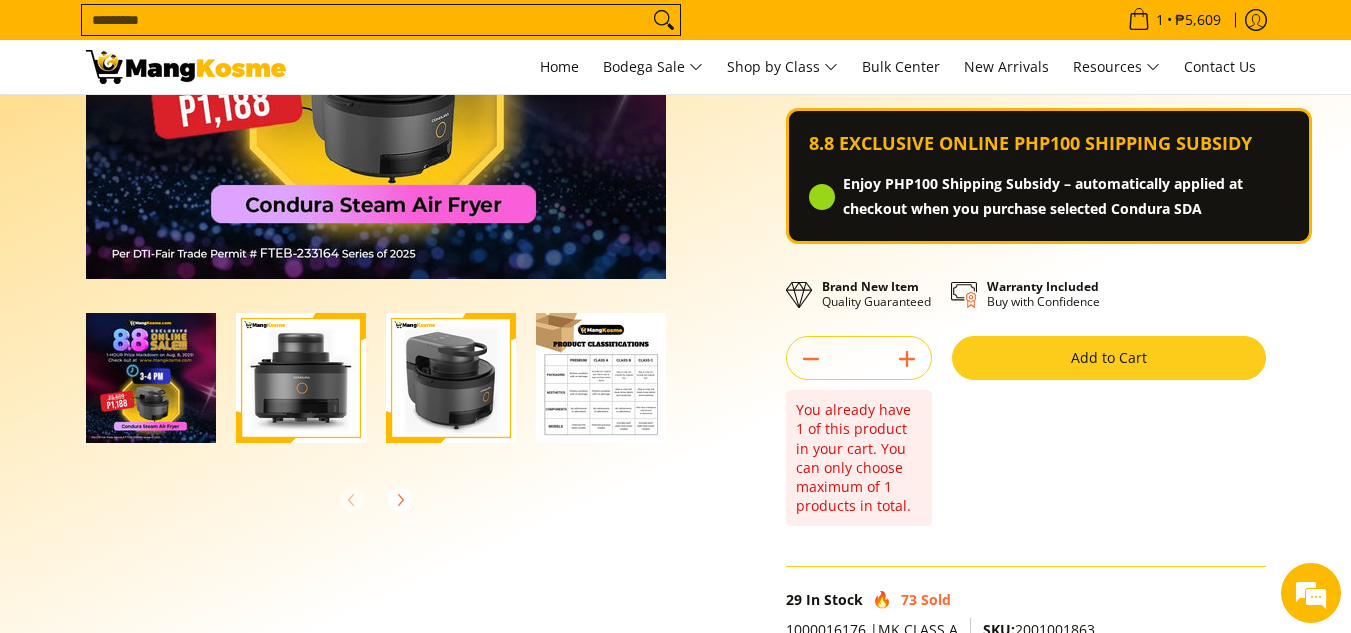 scroll, scrollTop: 400, scrollLeft: 0, axis: vertical 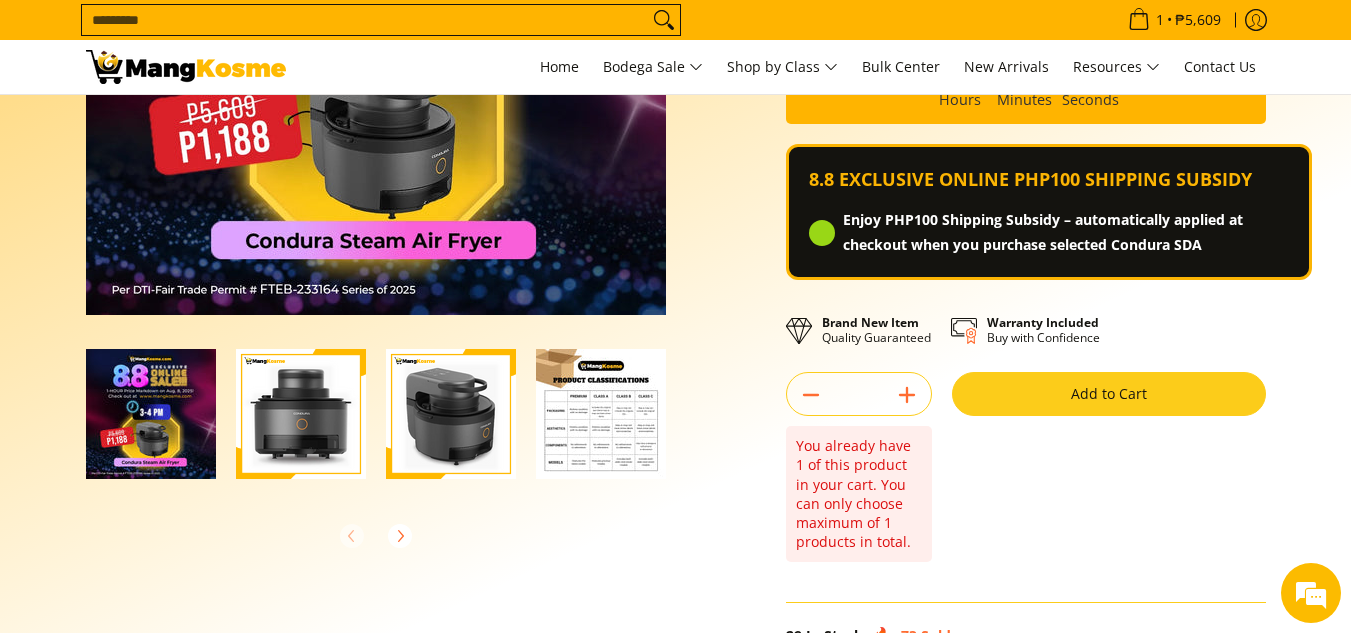 click on "Add to Cart" at bounding box center [1109, 394] 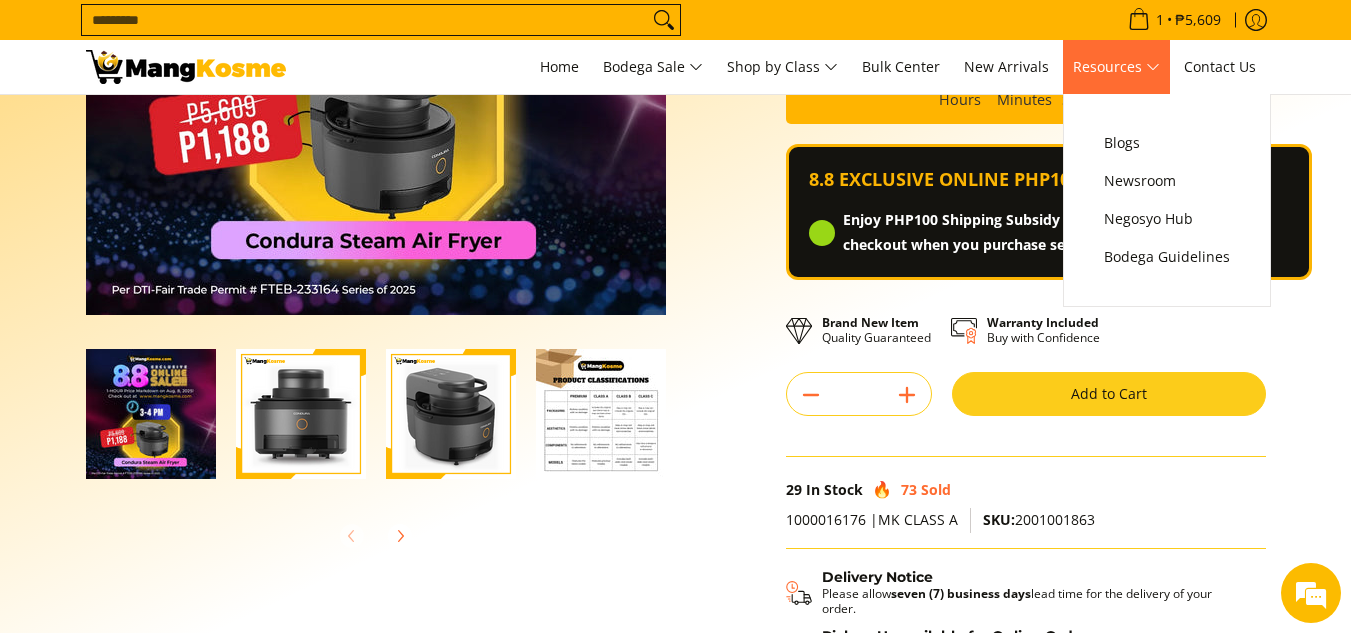scroll, scrollTop: 0, scrollLeft: 0, axis: both 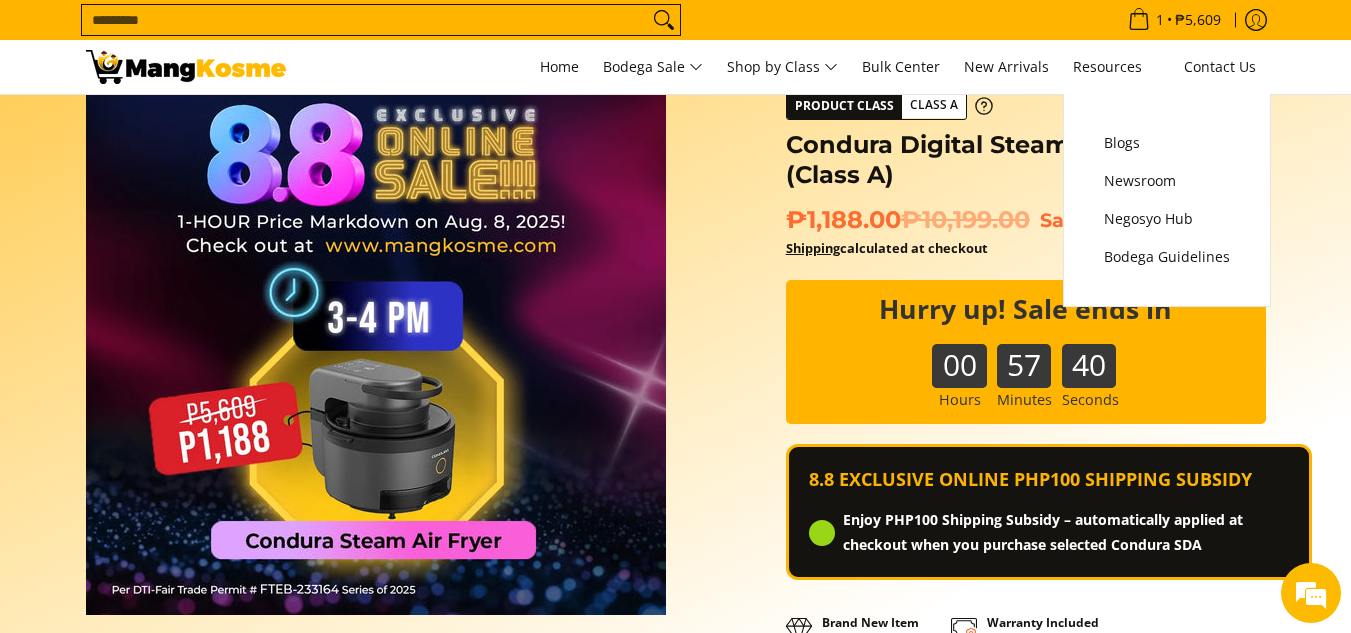 click on "Skip to Main Content
Enable zoom Disable zoom
Enable zoom Disable zoom
Enable zoom Disable zoom
Home All Products
Condura Digital Steam Air Fryer, Gray (Class A)" at bounding box center (676, 568) 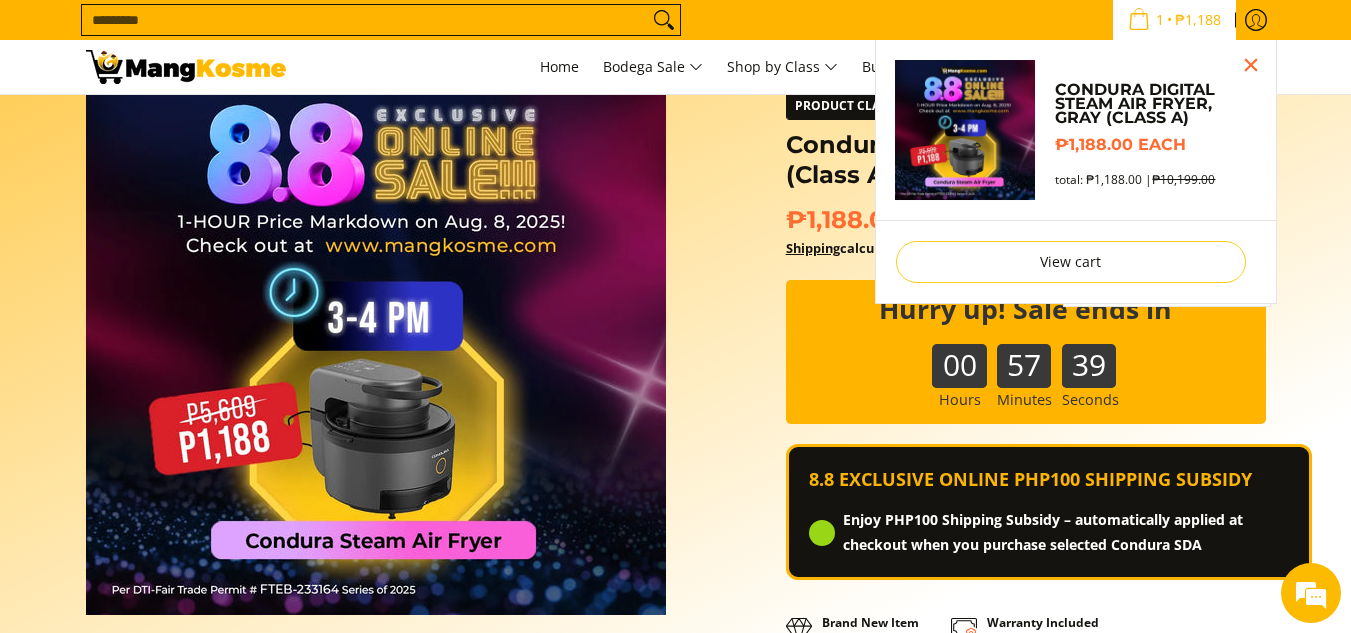 scroll, scrollTop: 500, scrollLeft: 0, axis: vertical 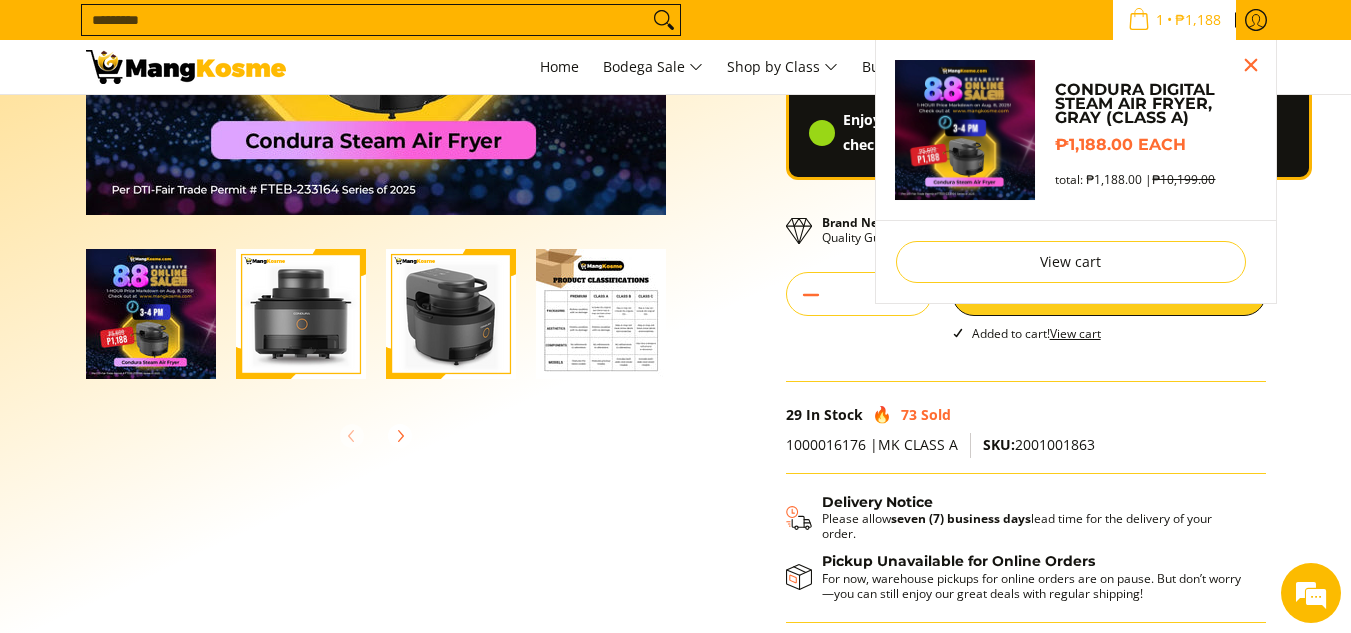 click on "View cart
Checkout" at bounding box center [1076, 261] 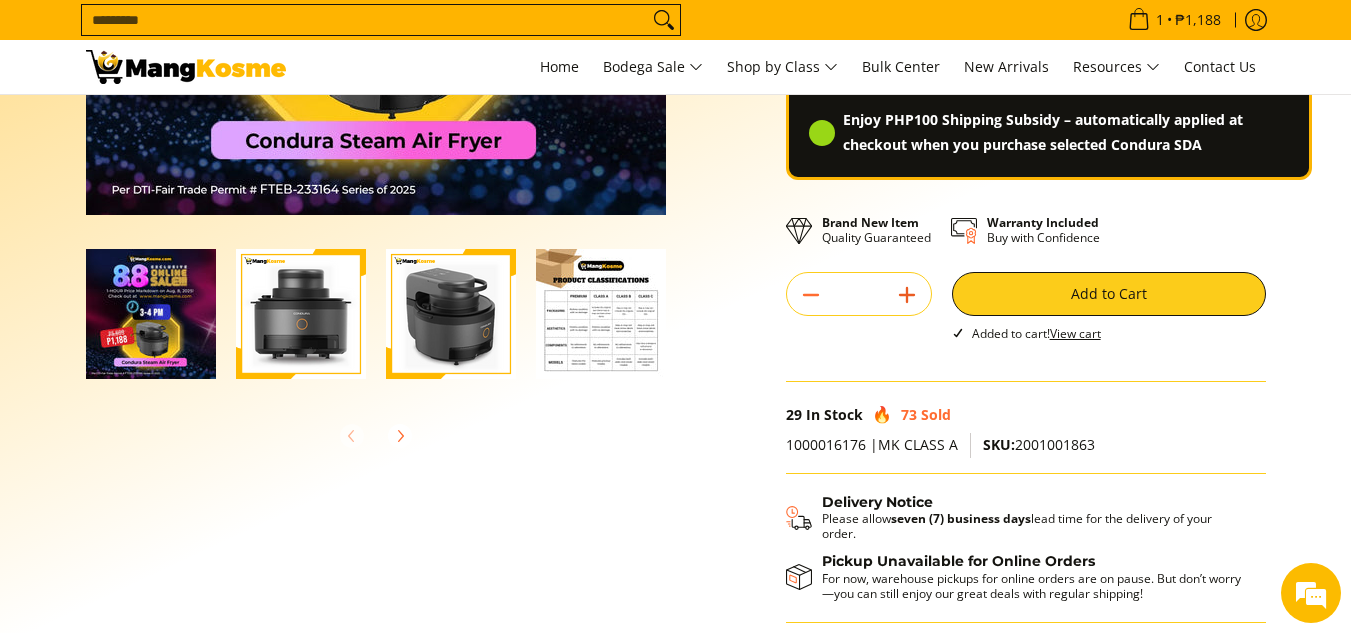 click 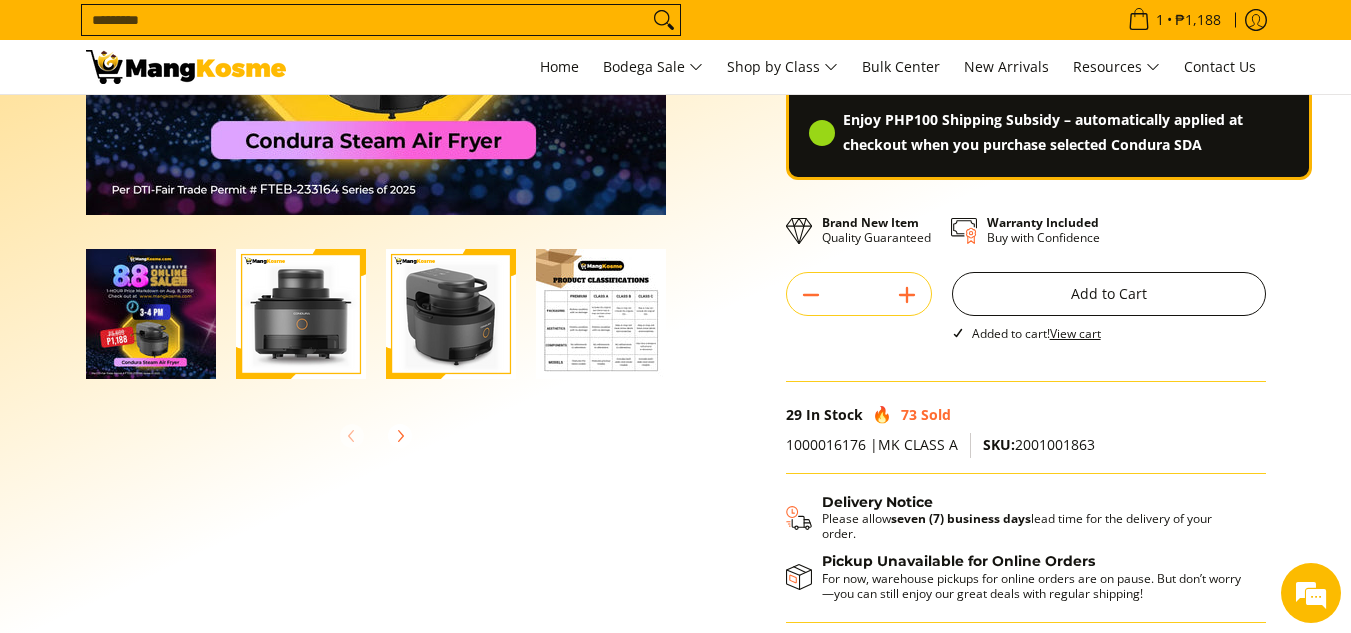 click on "Add to Cart" at bounding box center [1109, 294] 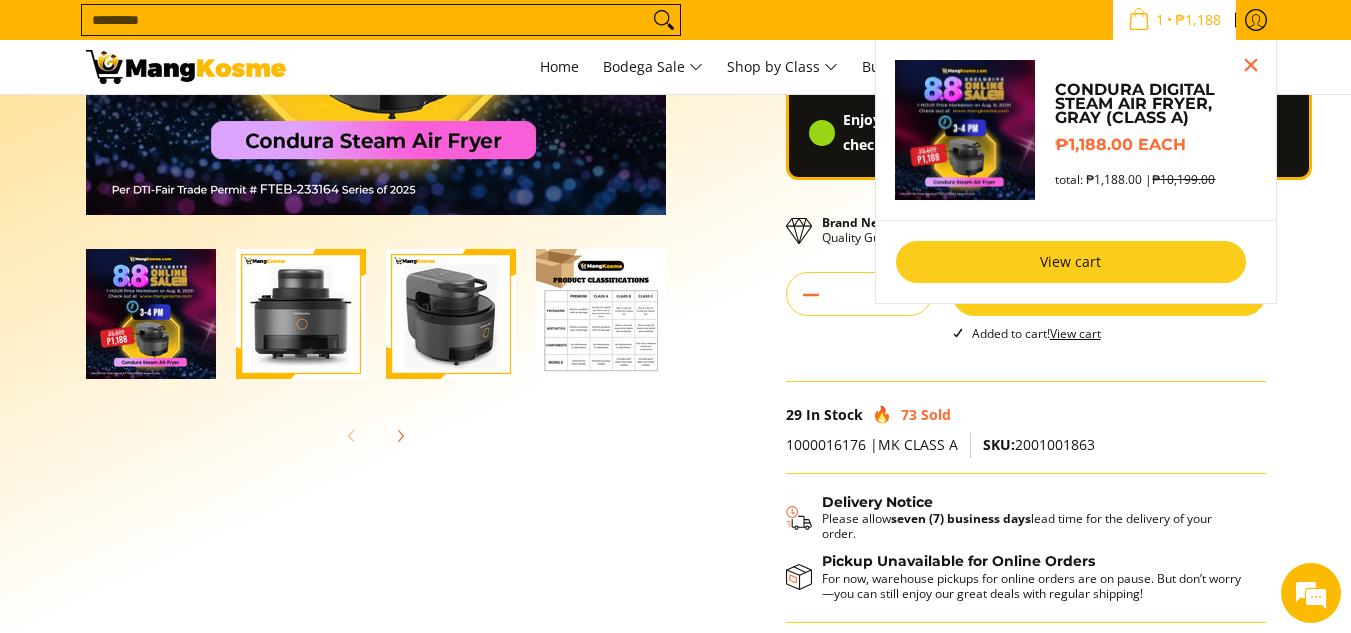 click on "View cart" at bounding box center [1071, 262] 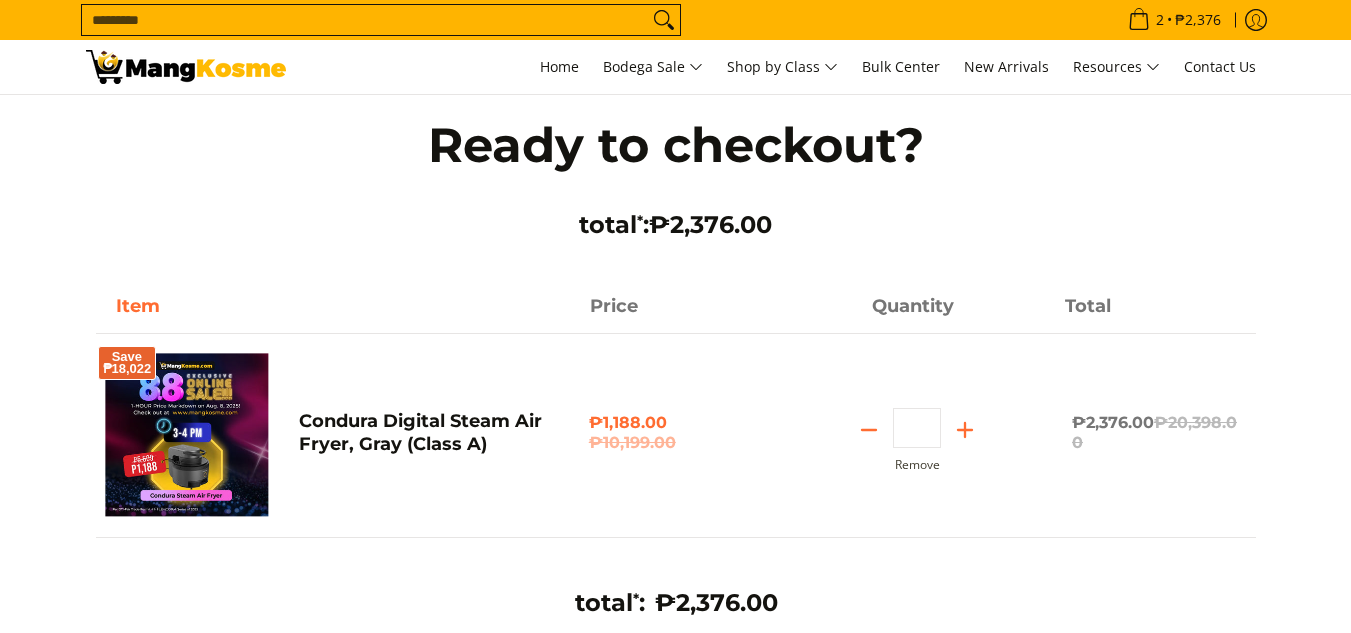 scroll, scrollTop: 0, scrollLeft: 0, axis: both 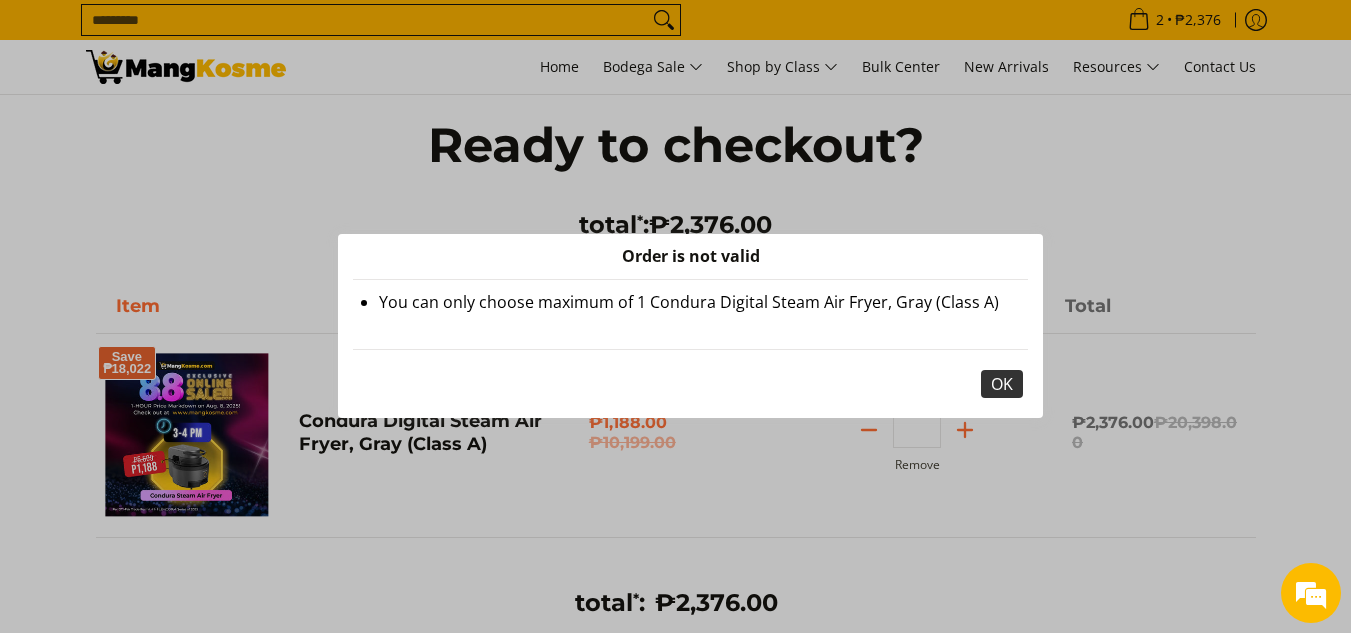 click on "OK" at bounding box center (1002, 384) 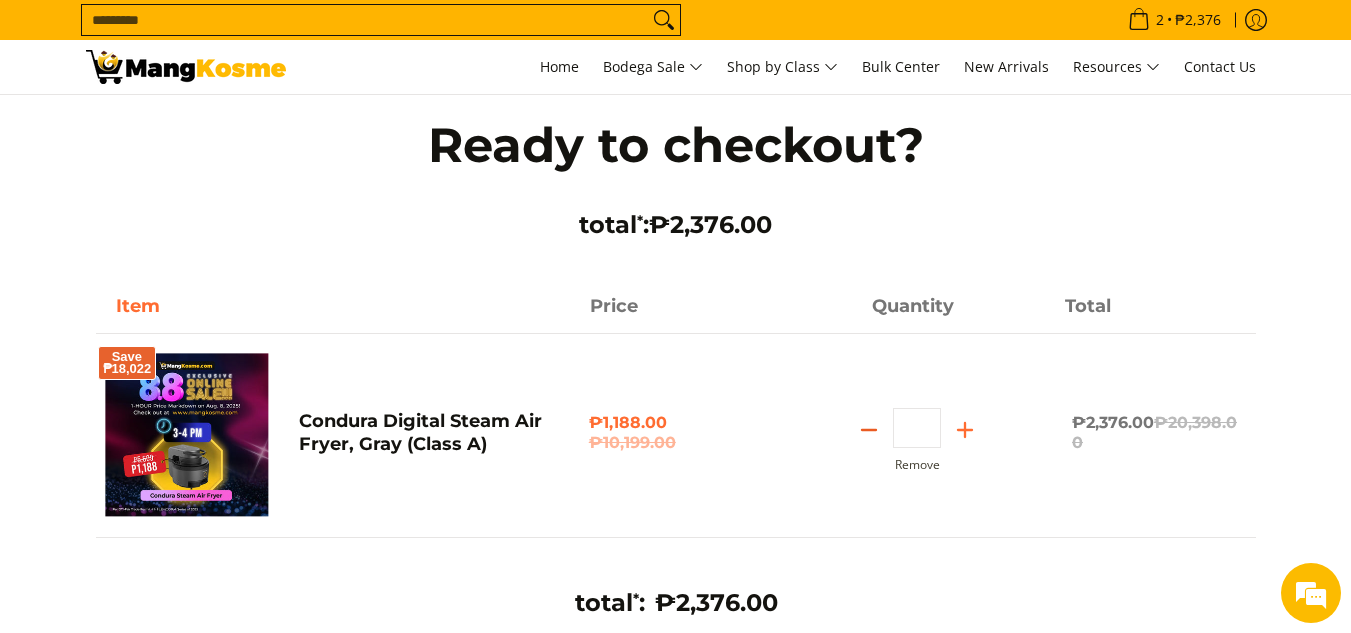 click 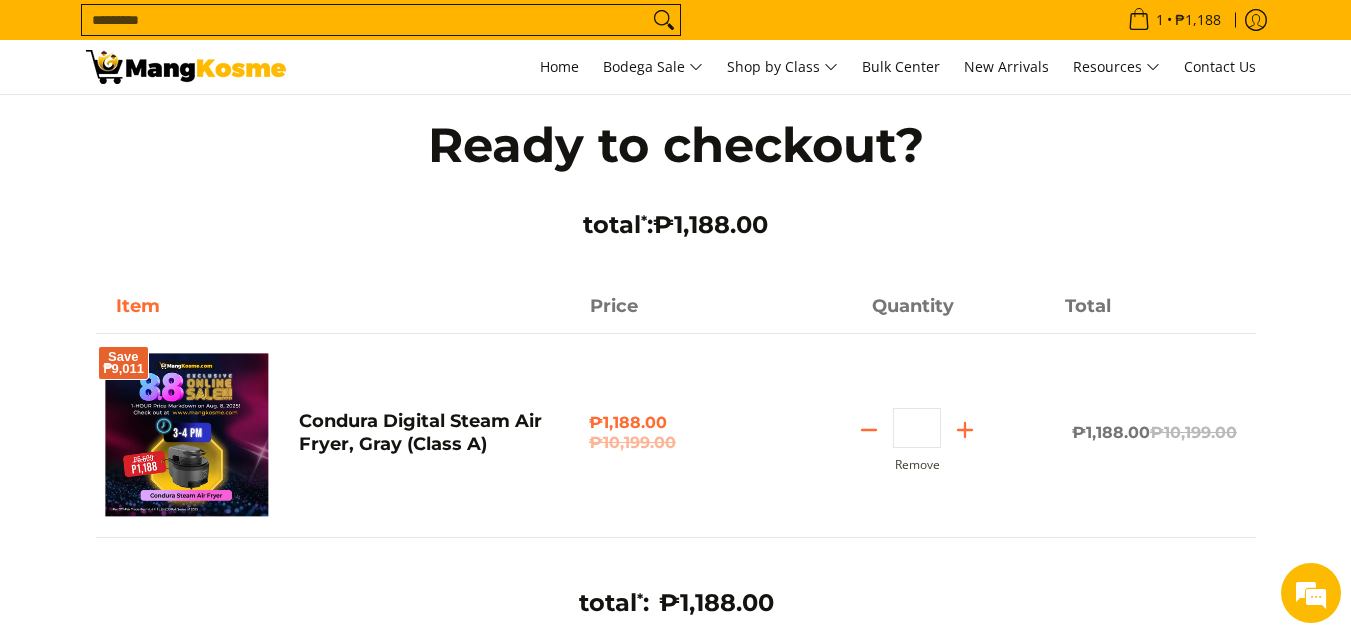 scroll, scrollTop: 0, scrollLeft: 0, axis: both 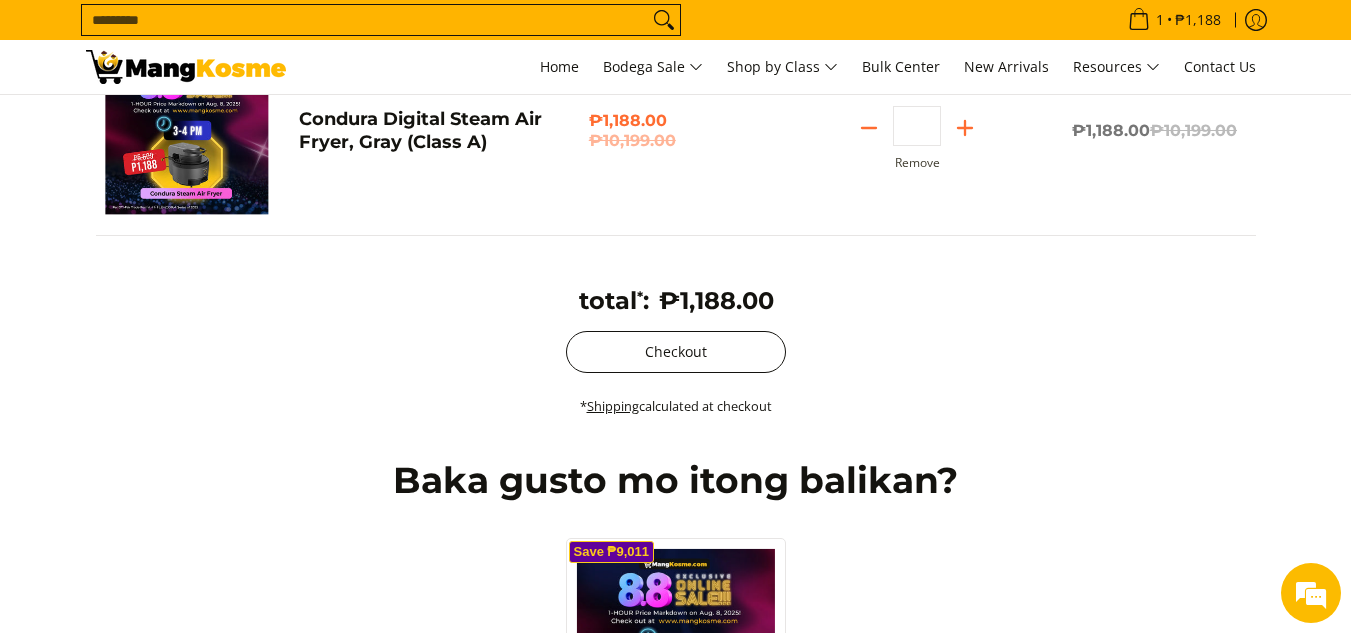 click on "Checkout" at bounding box center (676, 352) 